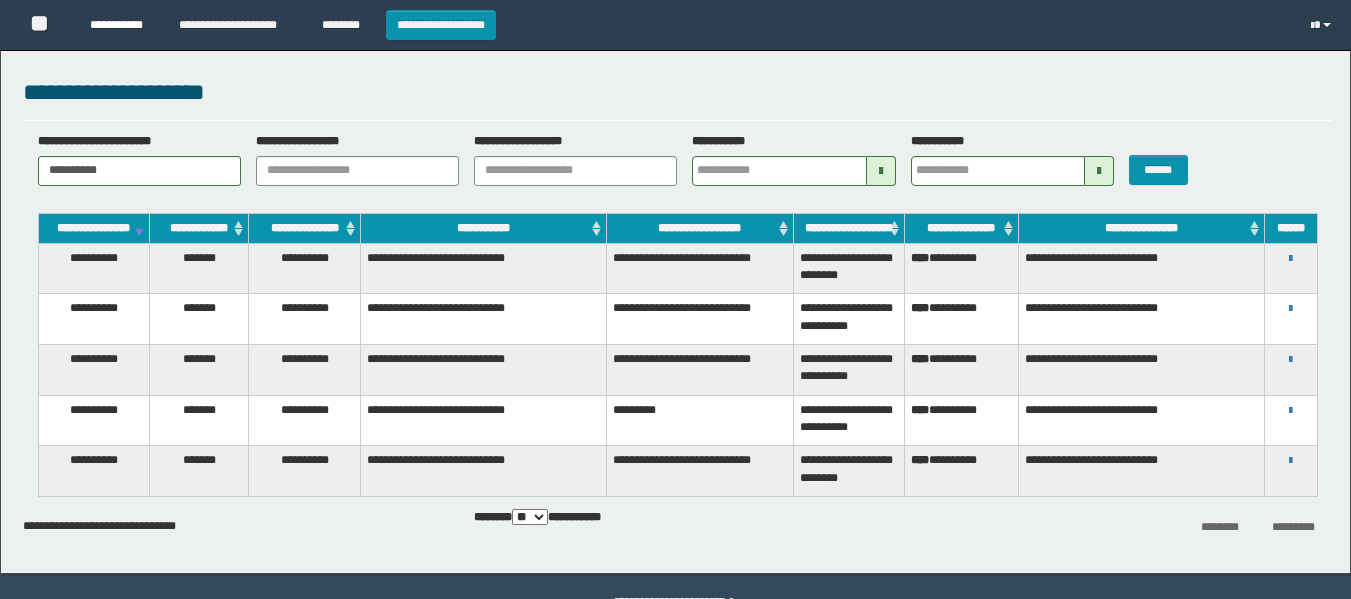 scroll, scrollTop: 0, scrollLeft: 0, axis: both 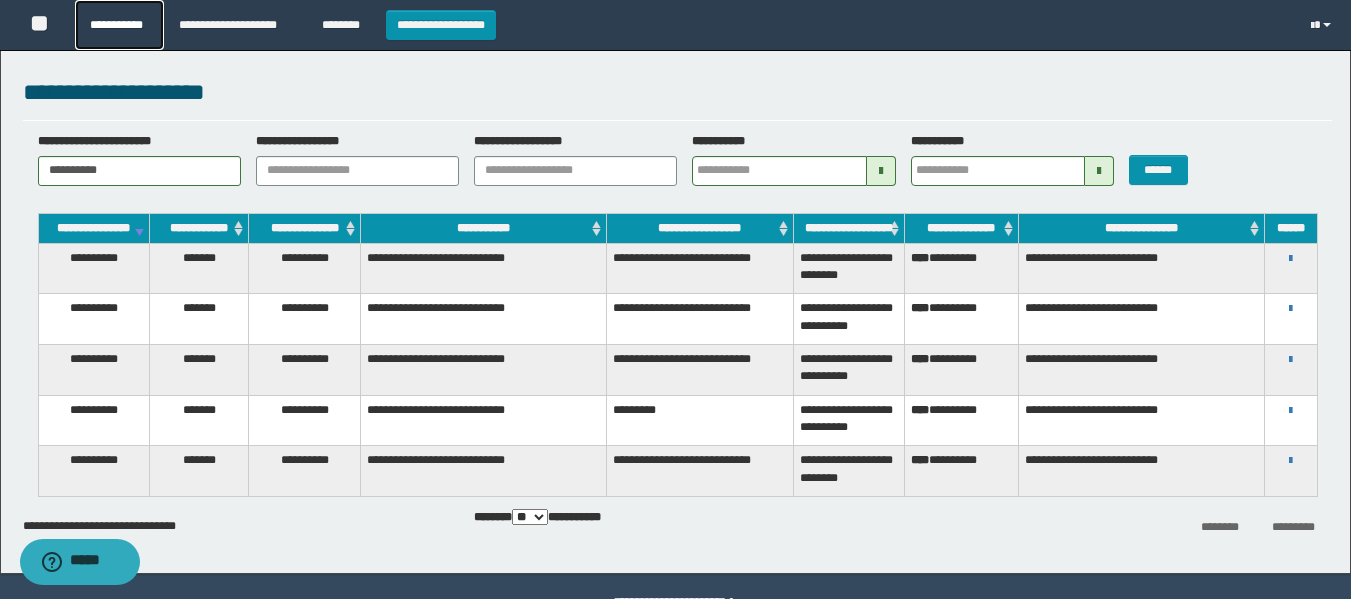 click on "**********" at bounding box center (119, 25) 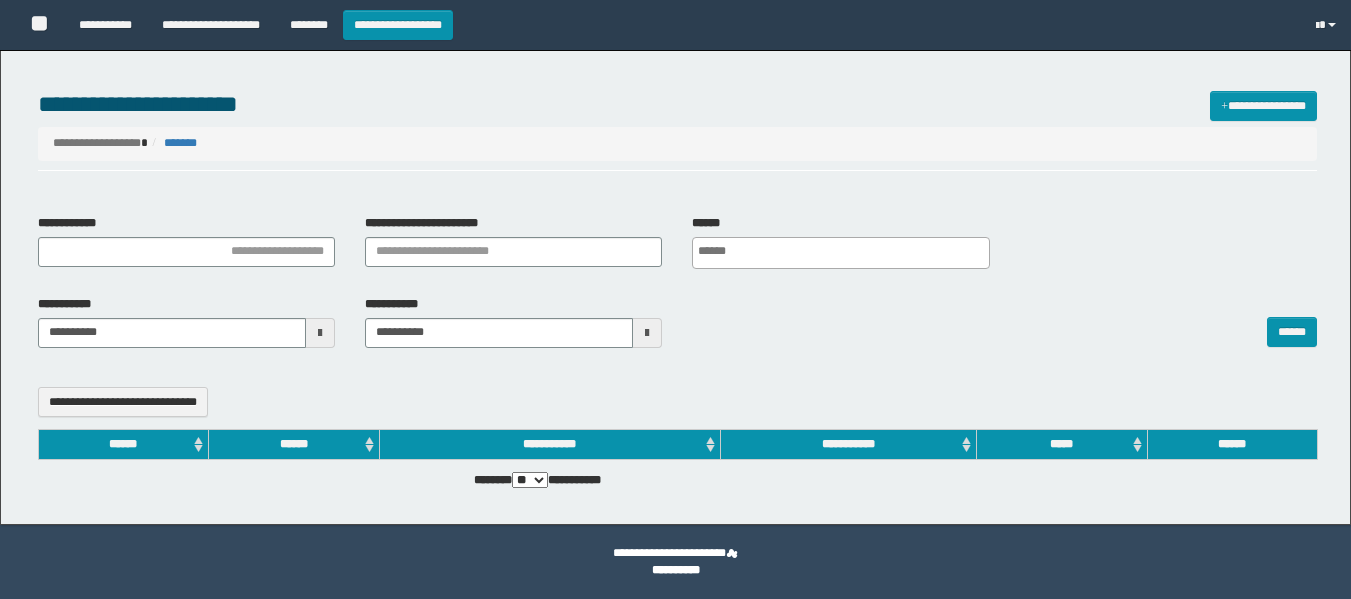 select 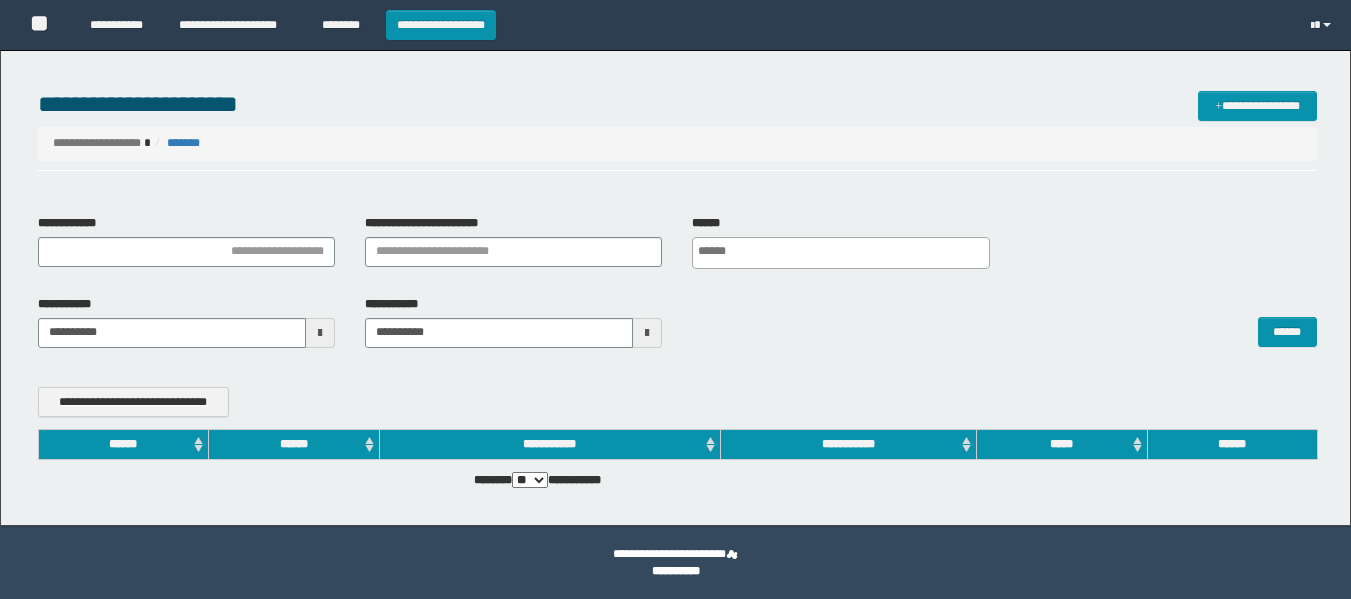 scroll, scrollTop: 0, scrollLeft: 0, axis: both 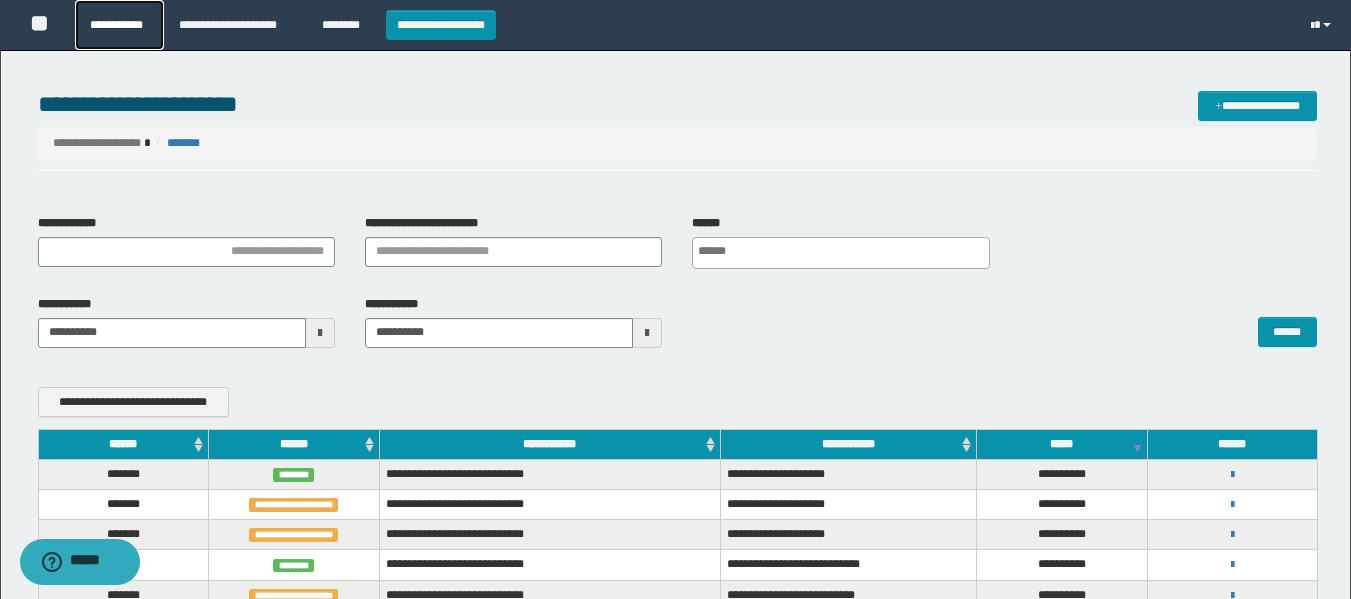 click on "**********" at bounding box center (119, 25) 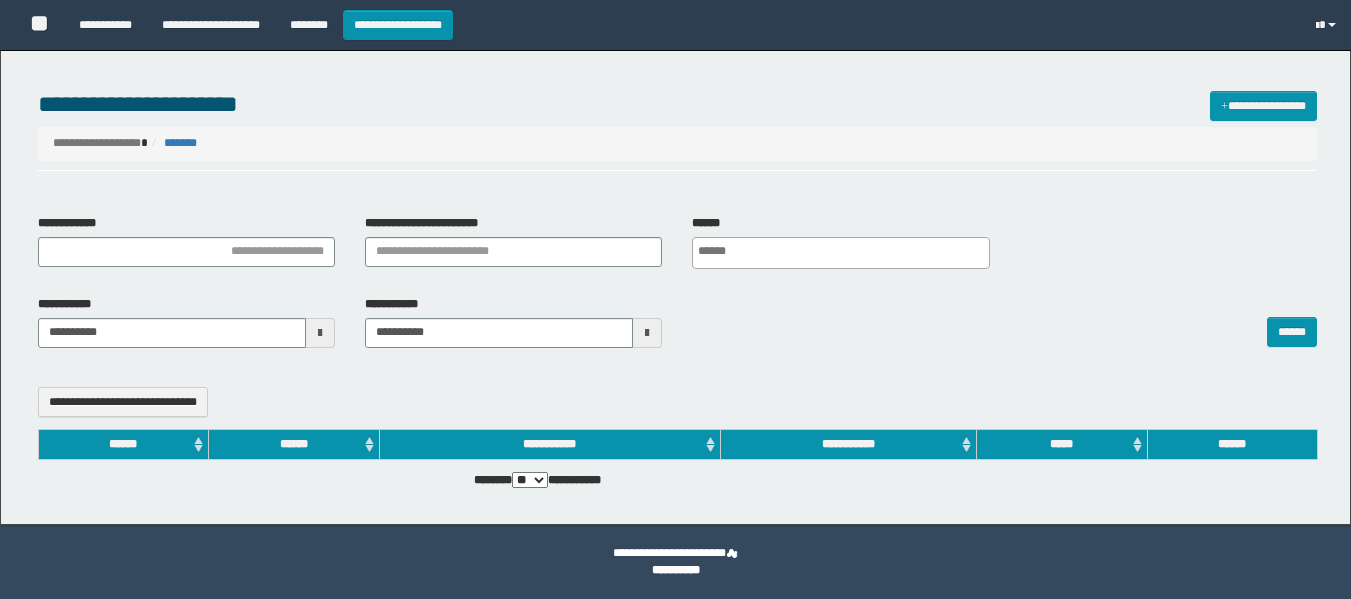 select 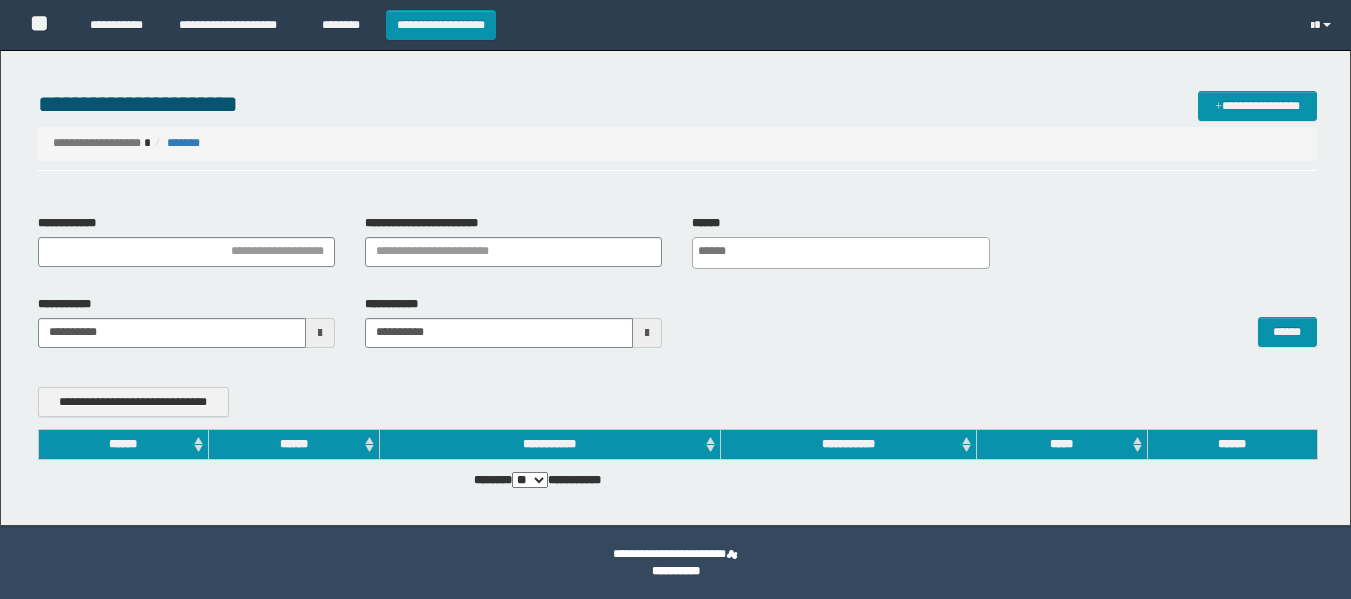 scroll, scrollTop: 0, scrollLeft: 0, axis: both 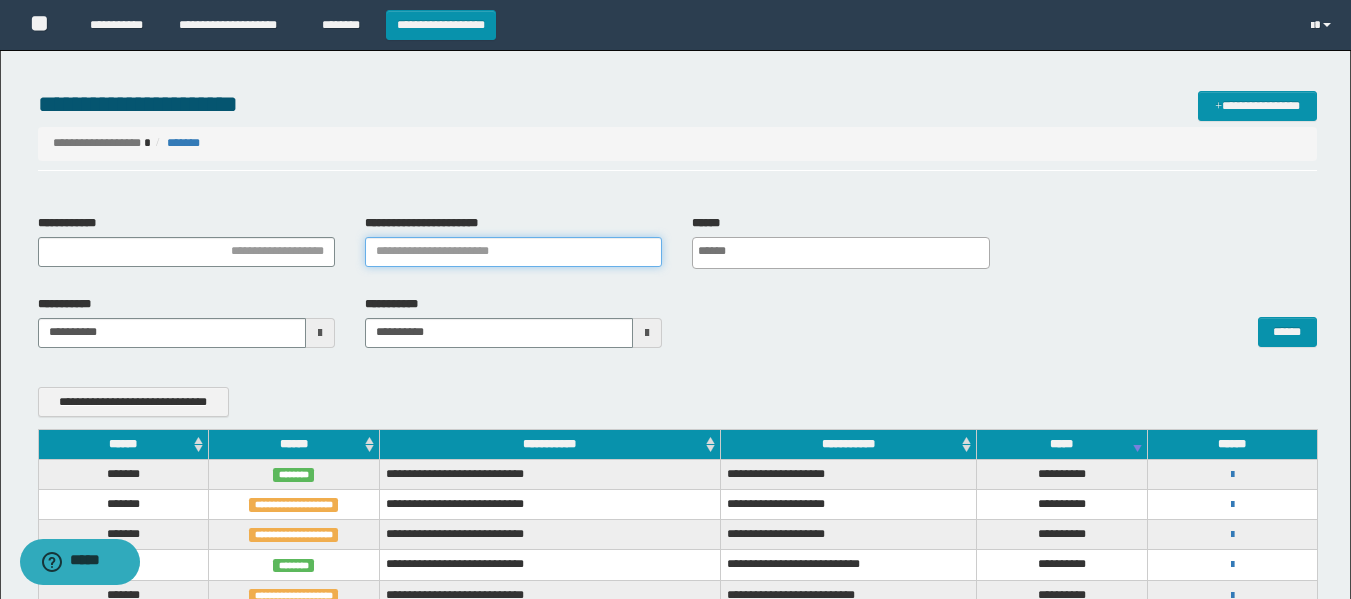 paste on "**********" 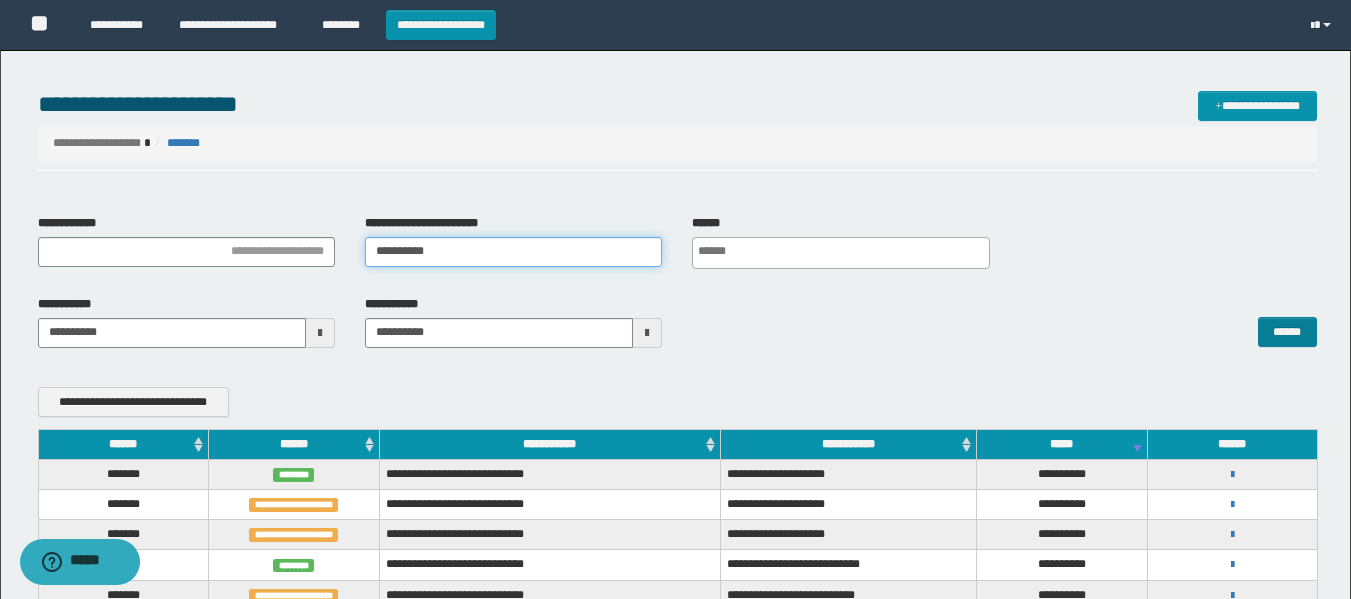 type on "**********" 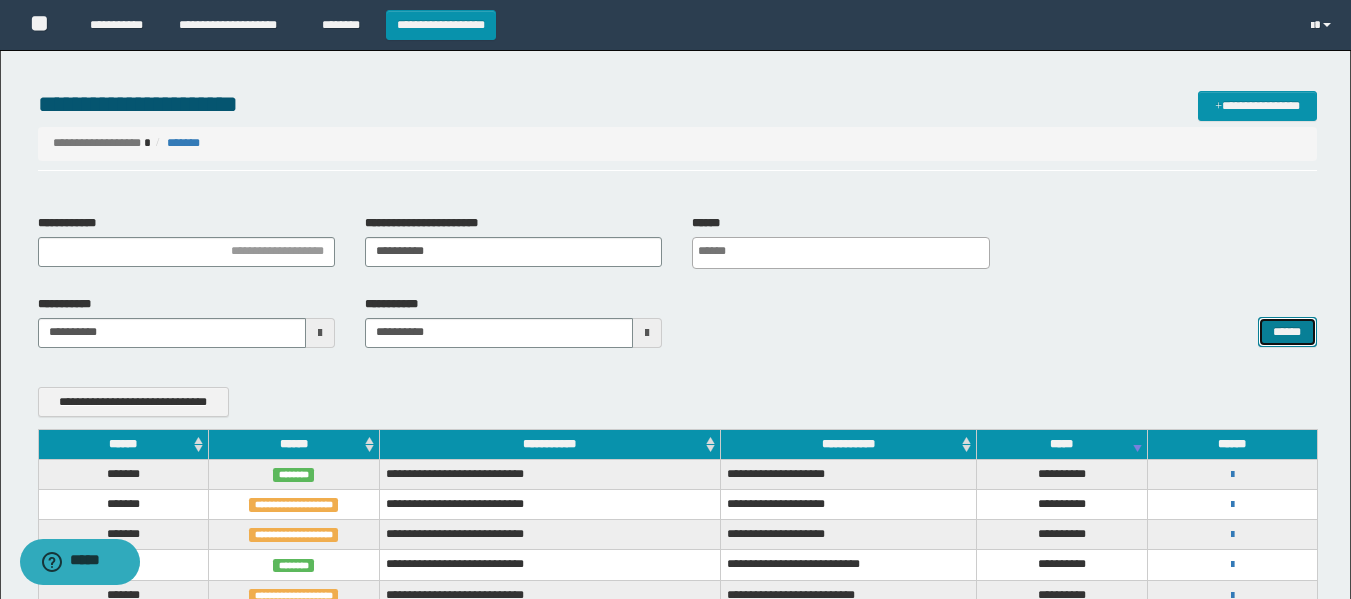 click on "******" at bounding box center (1287, 332) 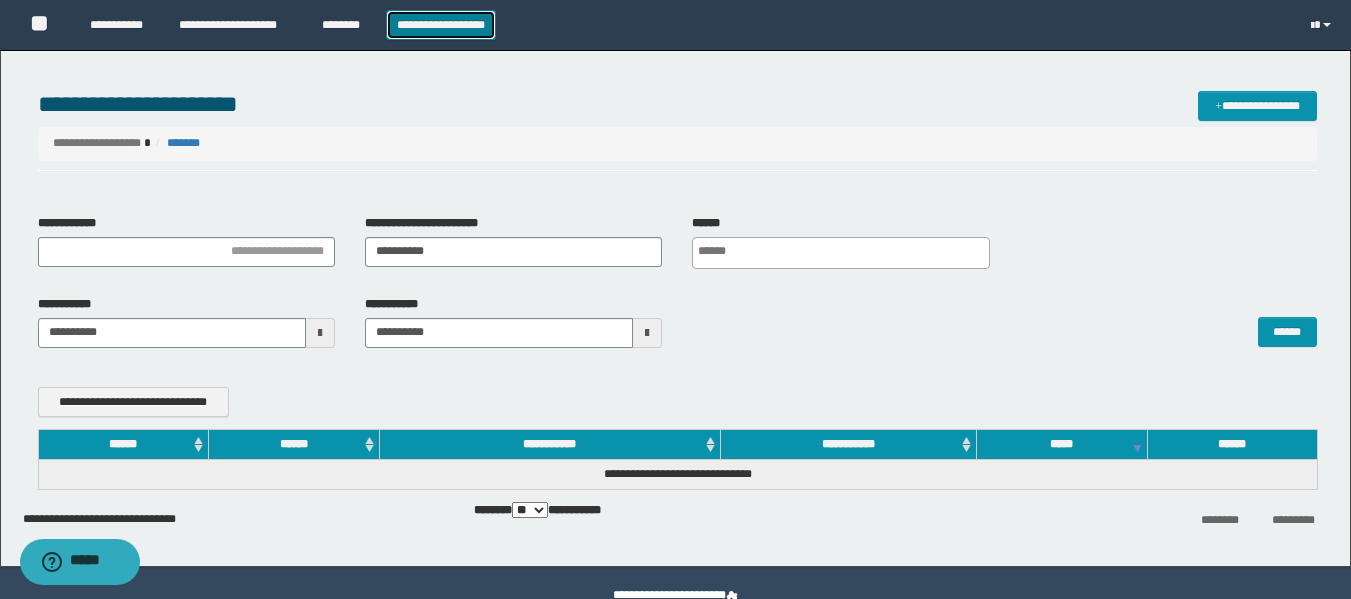 click on "**********" at bounding box center (441, 25) 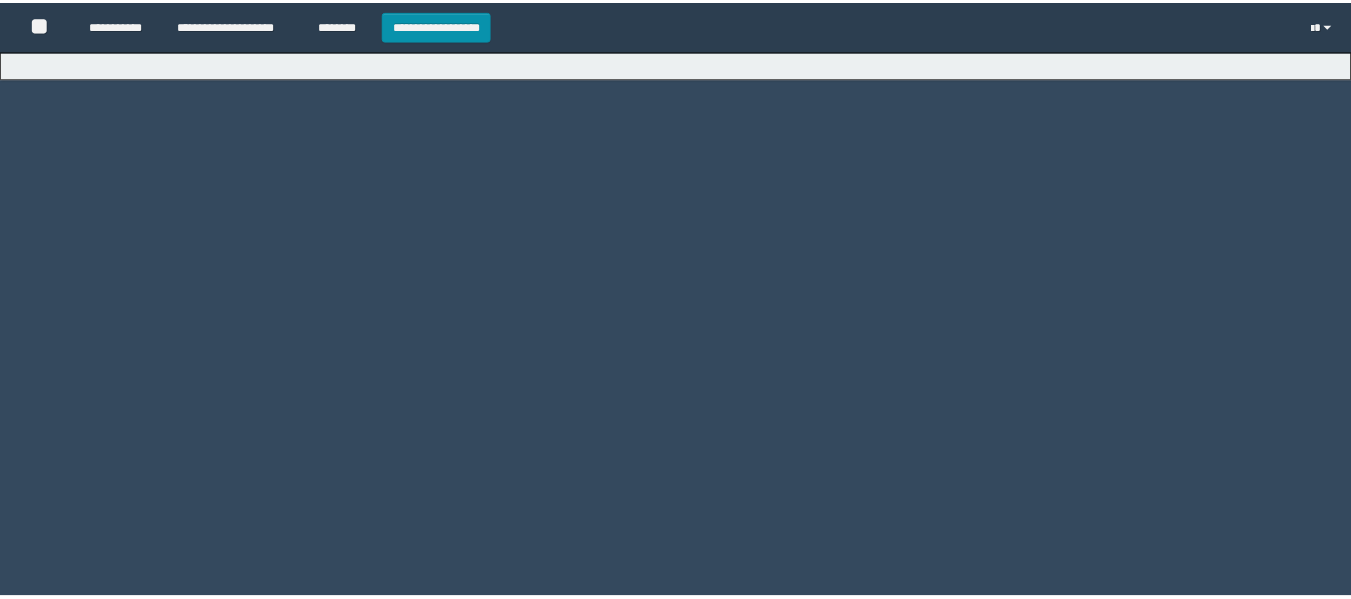 scroll, scrollTop: 0, scrollLeft: 0, axis: both 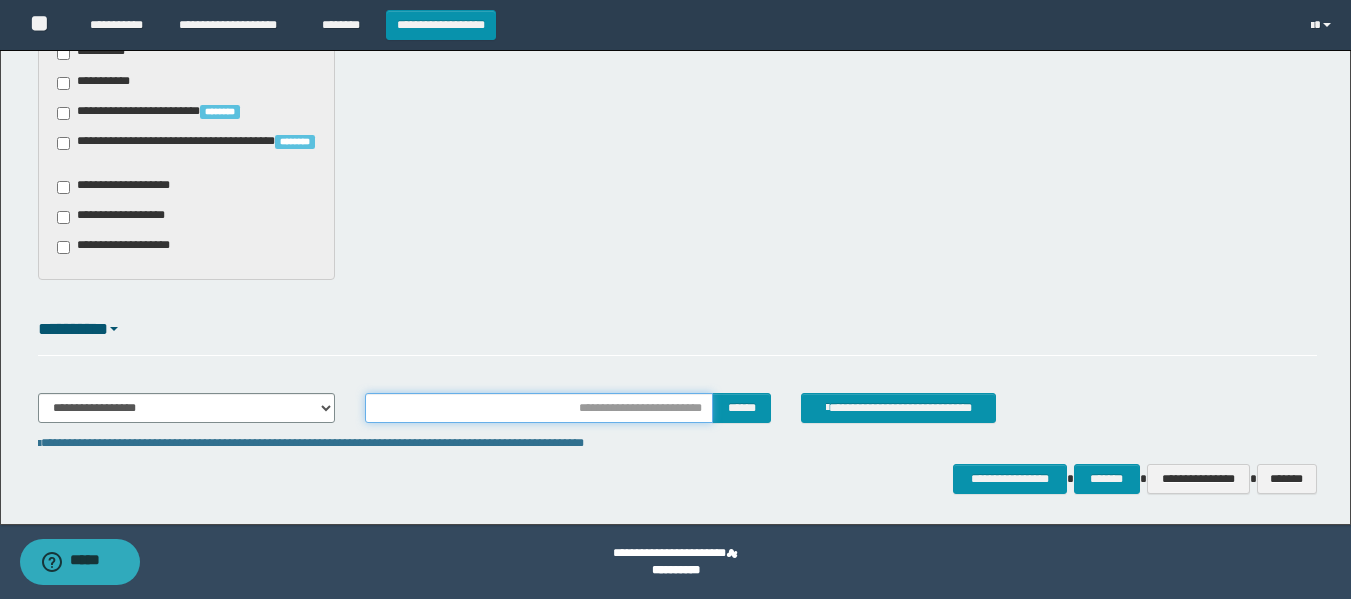 type on "**********" 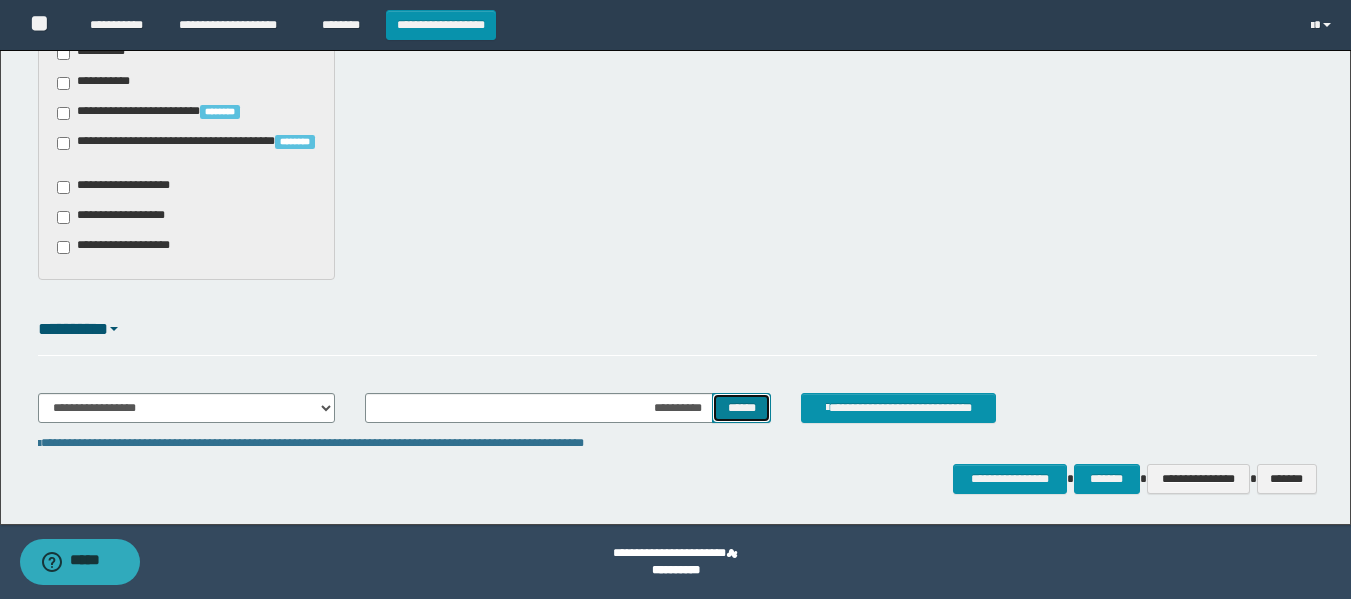 click on "******" at bounding box center [741, 408] 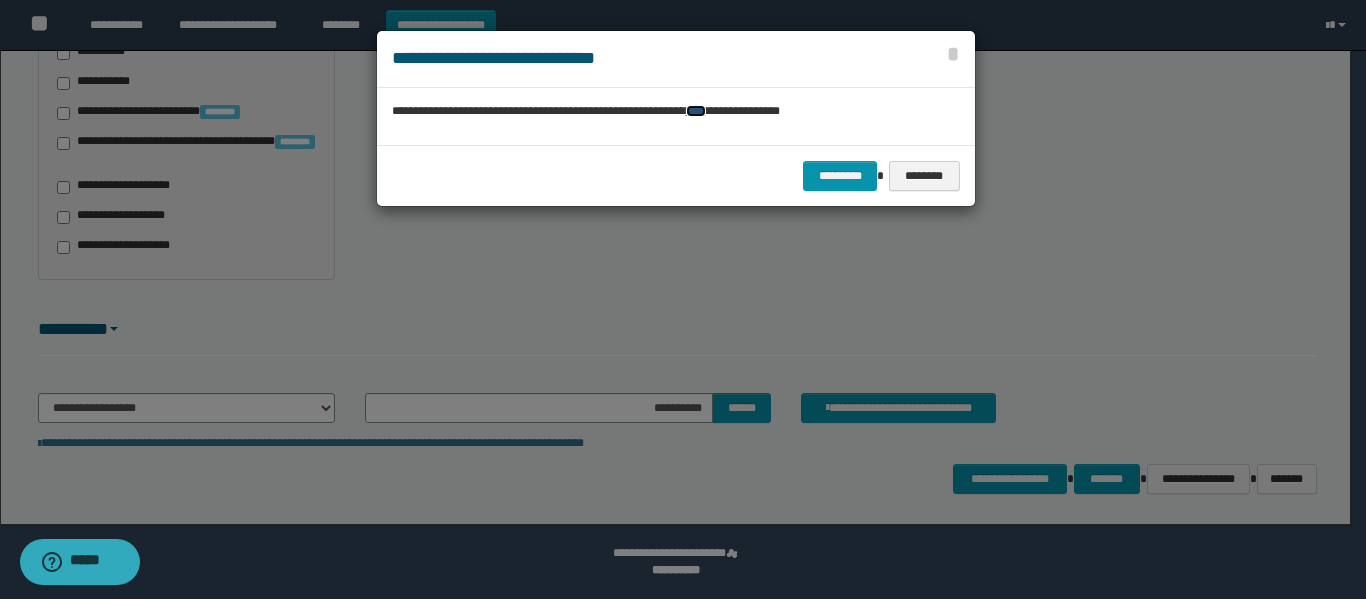 click on "****" at bounding box center (696, 111) 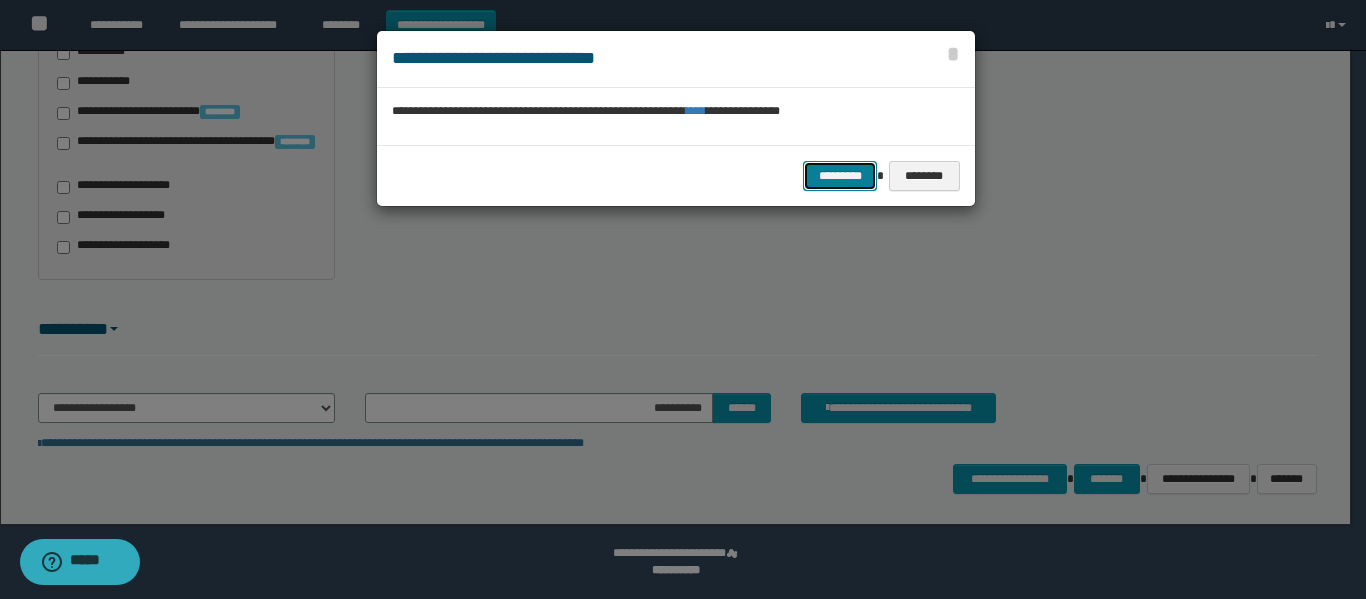 click on "*********" at bounding box center (840, 176) 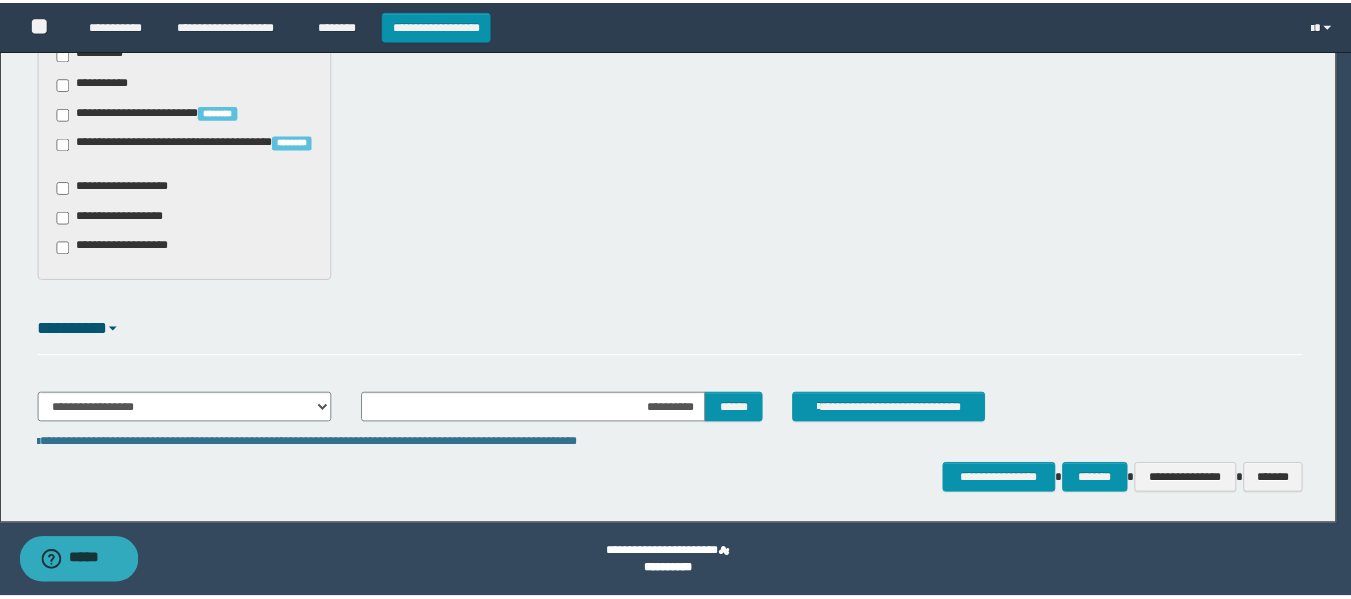 scroll, scrollTop: 0, scrollLeft: 0, axis: both 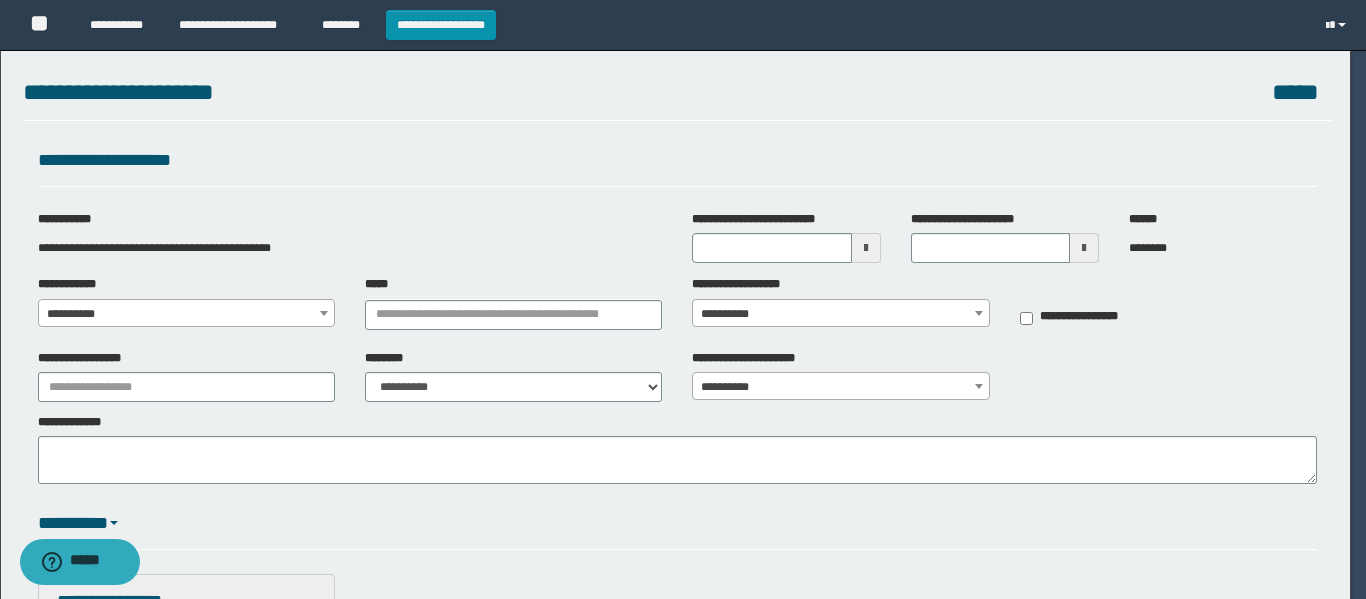 type 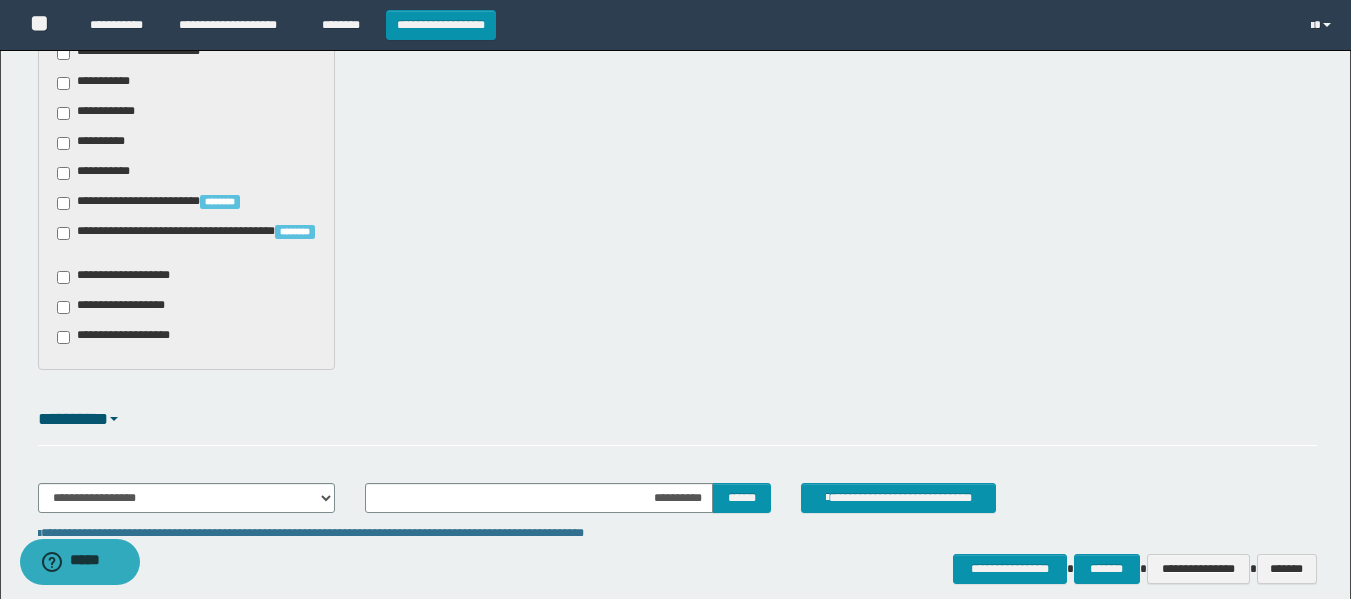 scroll, scrollTop: 1089, scrollLeft: 0, axis: vertical 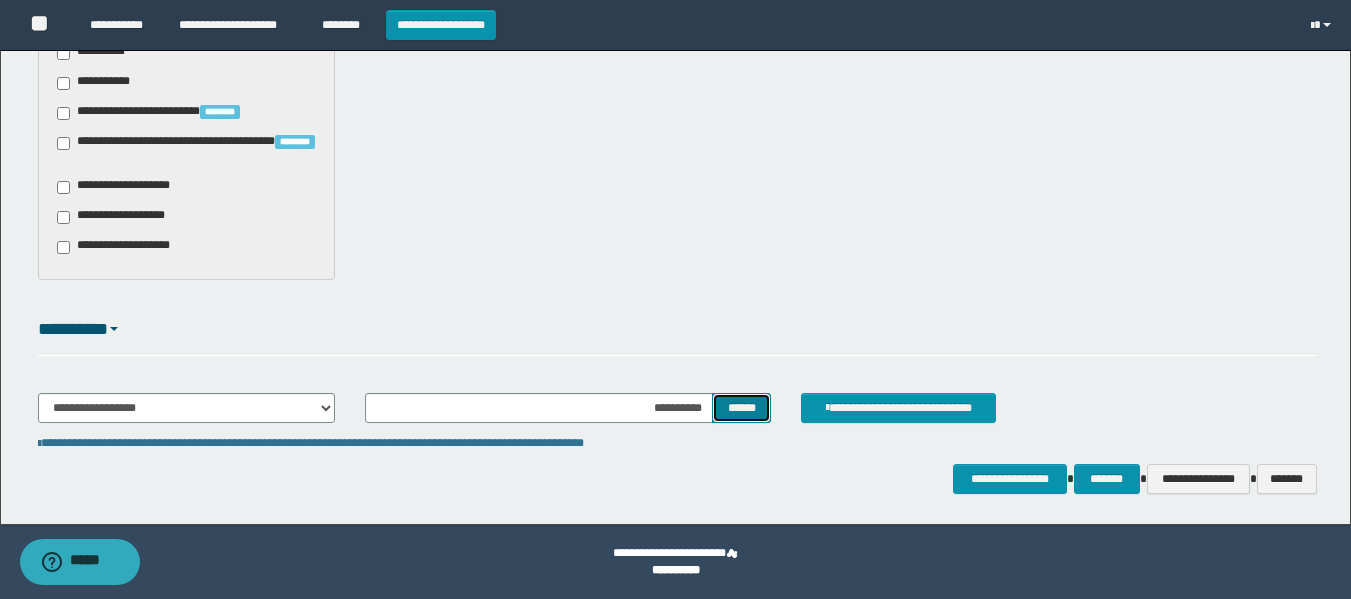 drag, startPoint x: 753, startPoint y: 412, endPoint x: 753, endPoint y: 325, distance: 87 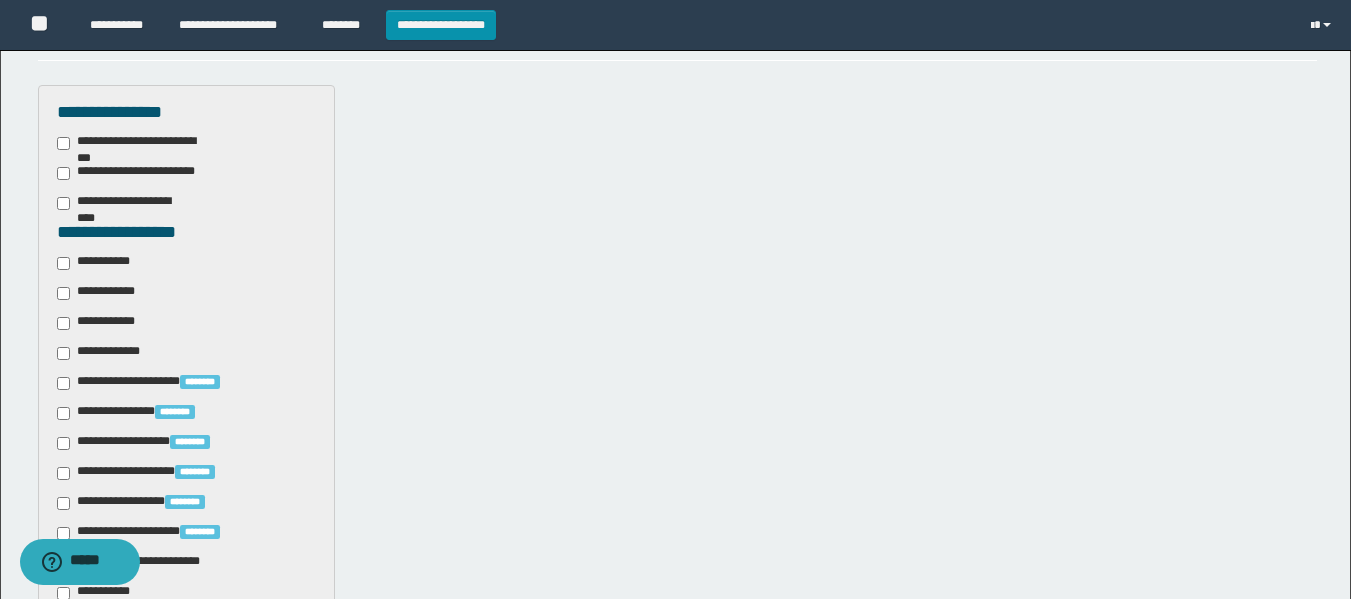 scroll, scrollTop: 0, scrollLeft: 0, axis: both 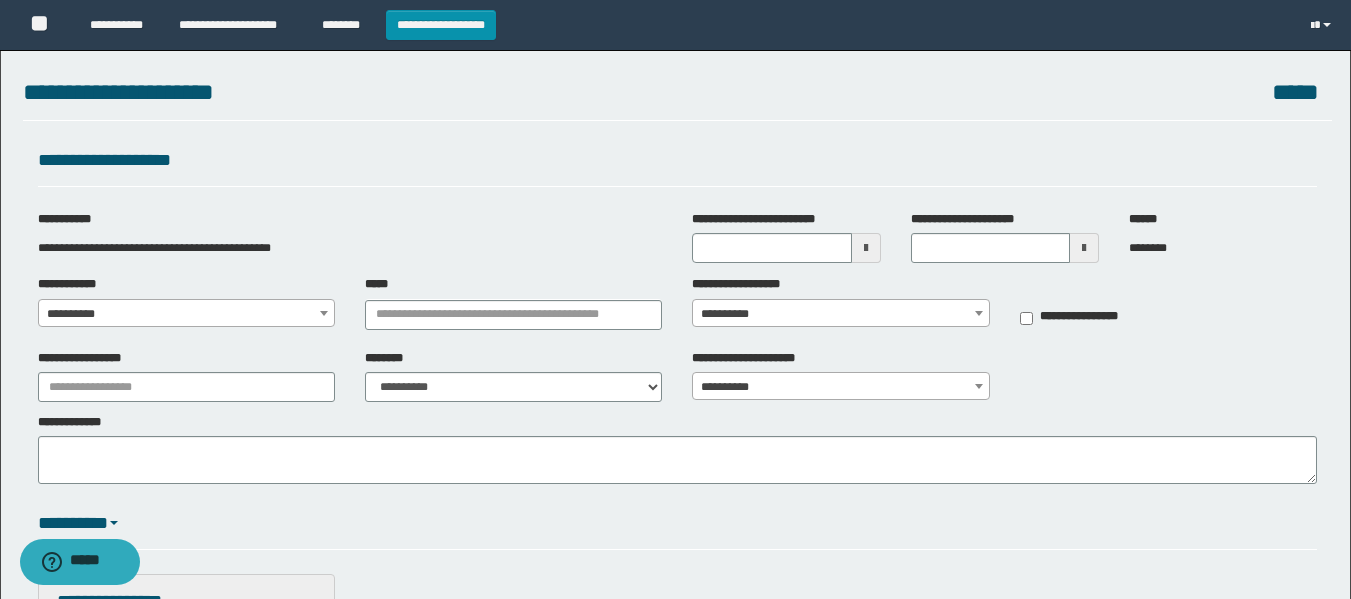 click on "**********" at bounding box center (186, 314) 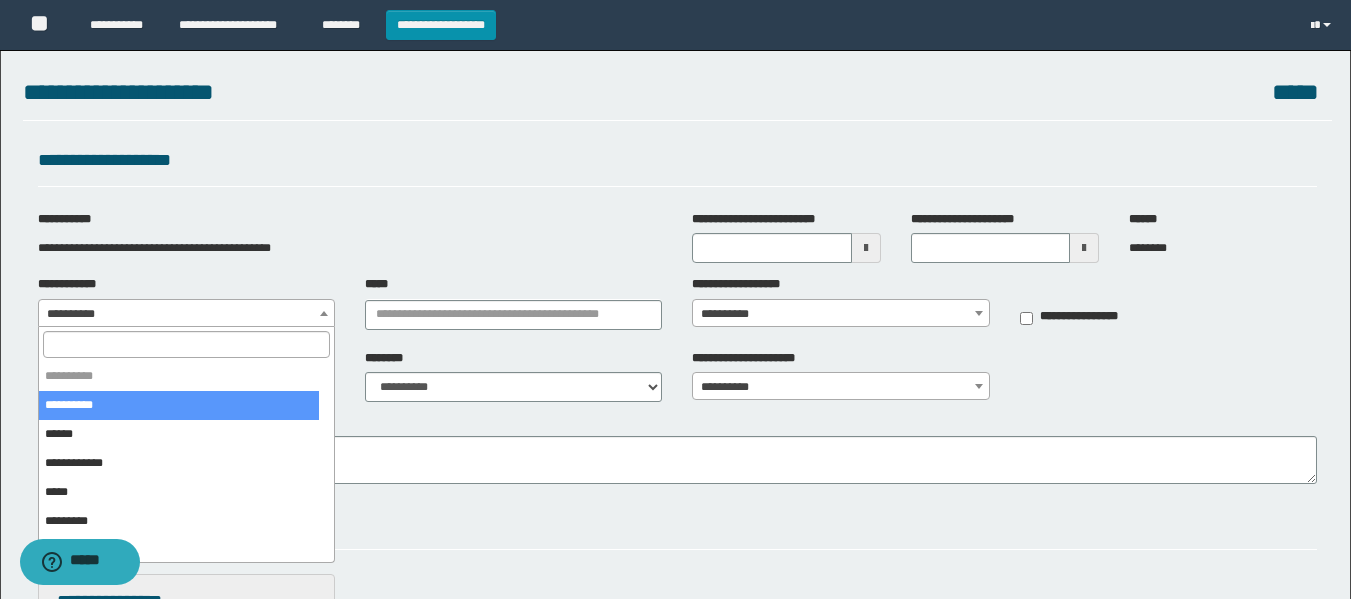 click at bounding box center (186, 344) 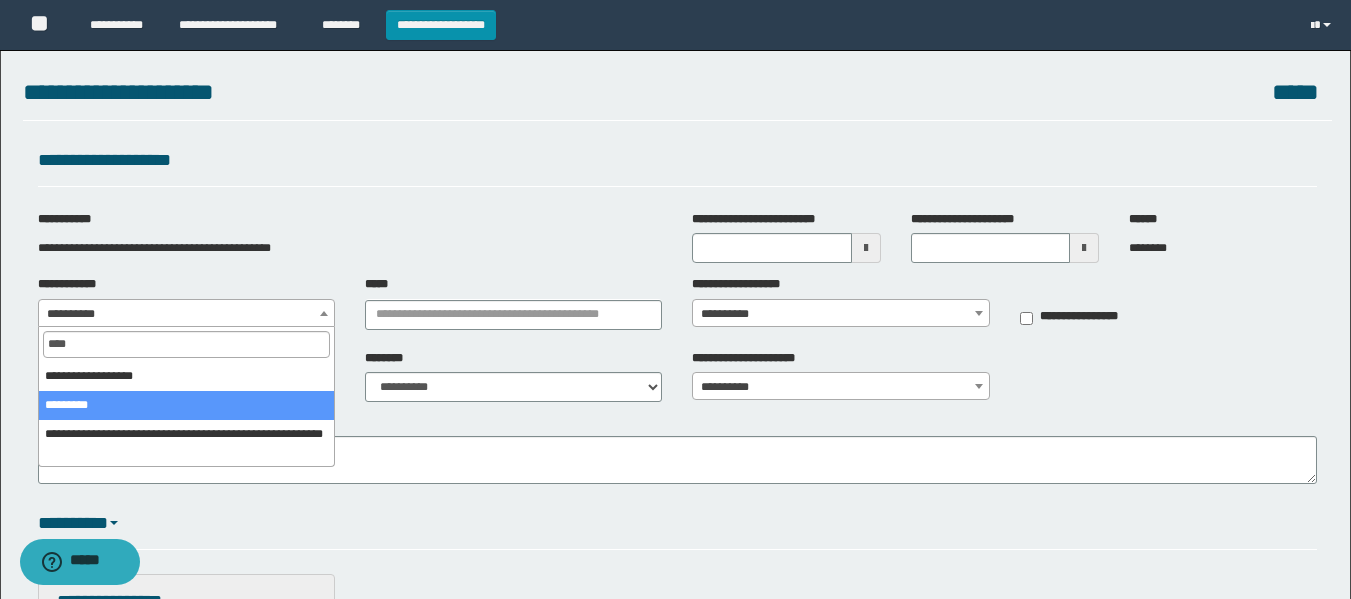 type on "****" 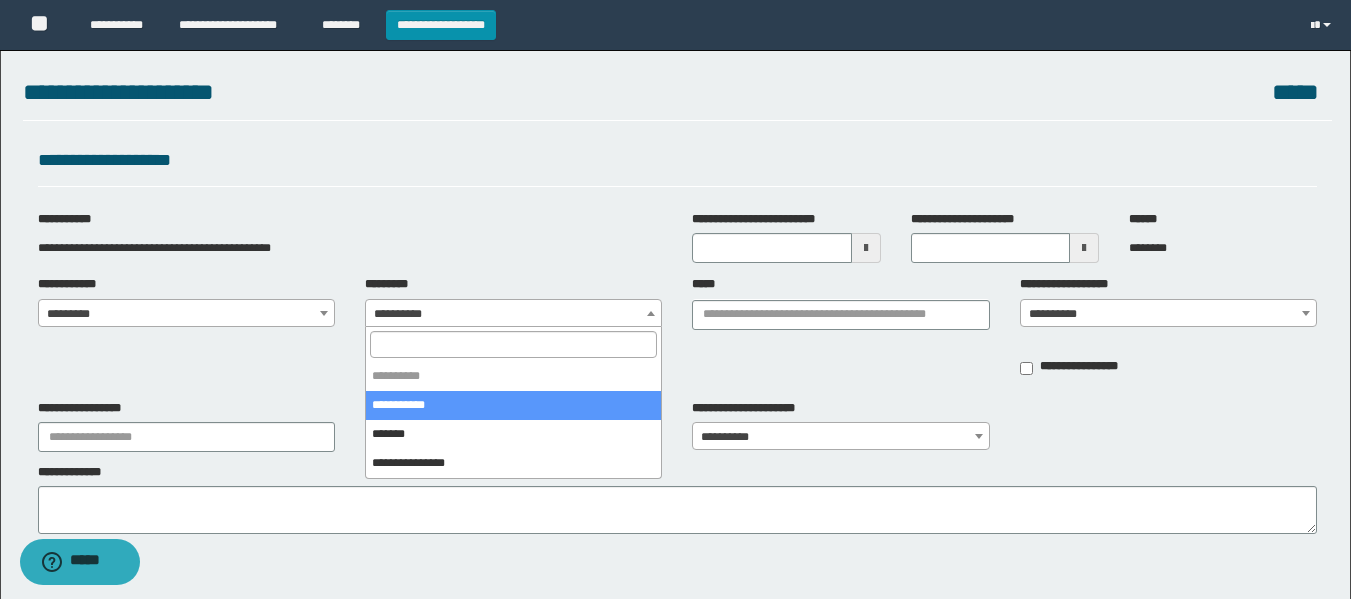 click on "**********" at bounding box center [513, 314] 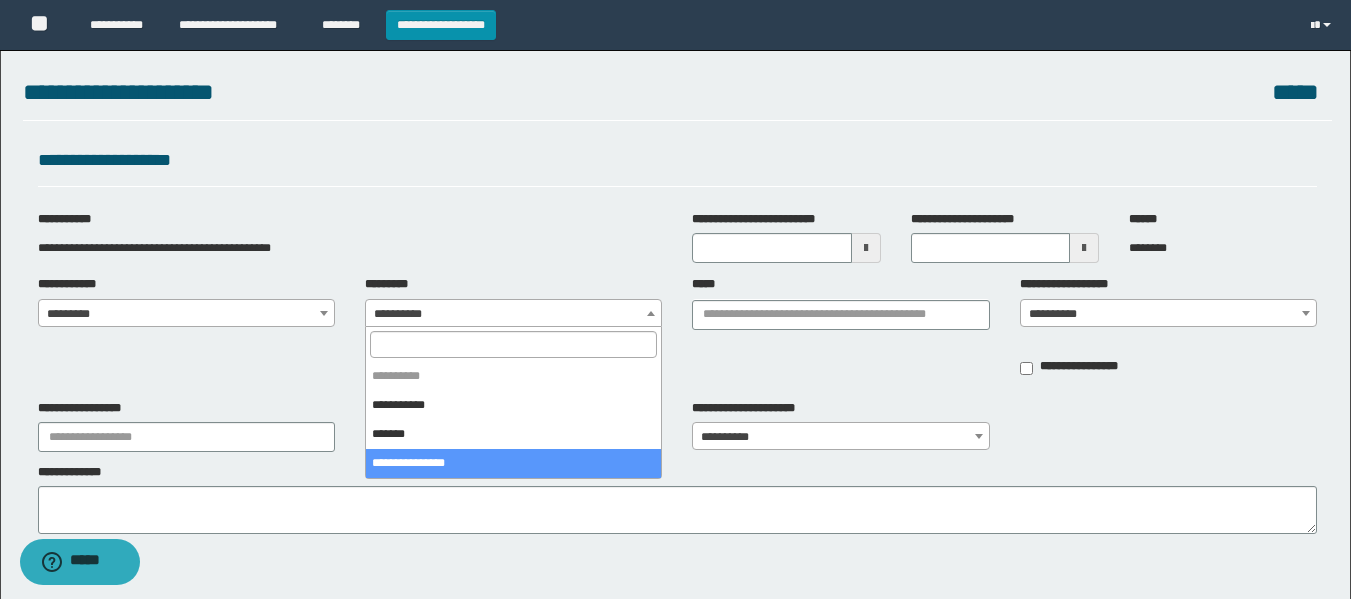 select on "****" 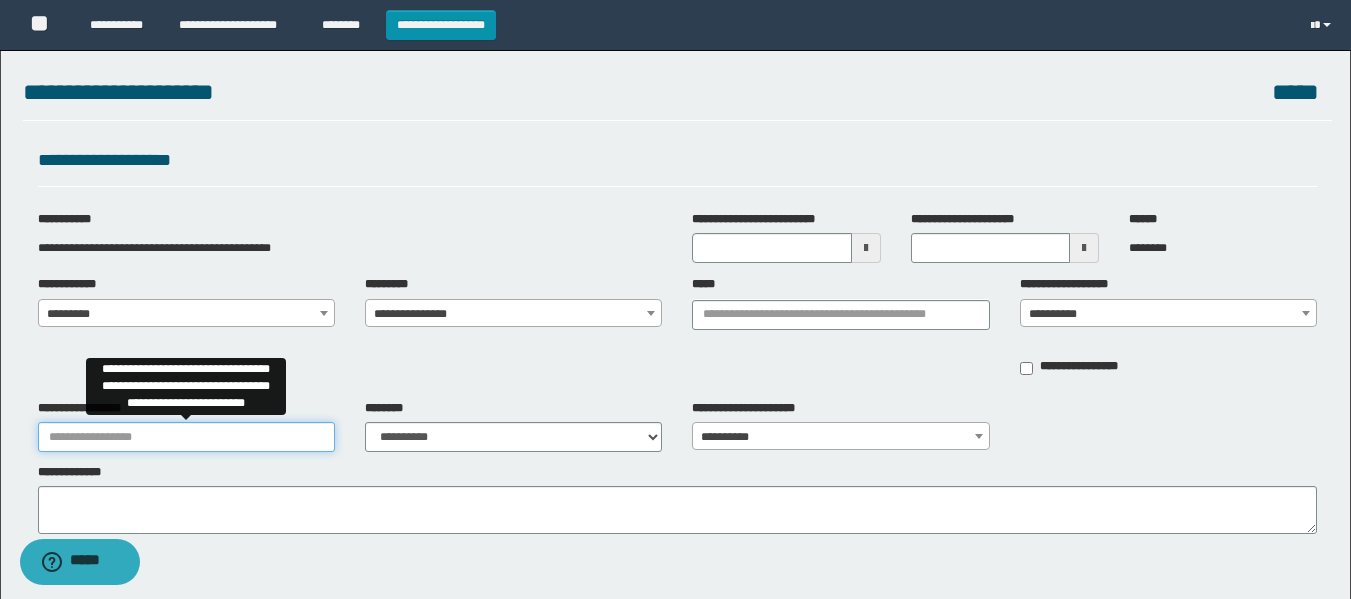 click on "**********" at bounding box center (186, 437) 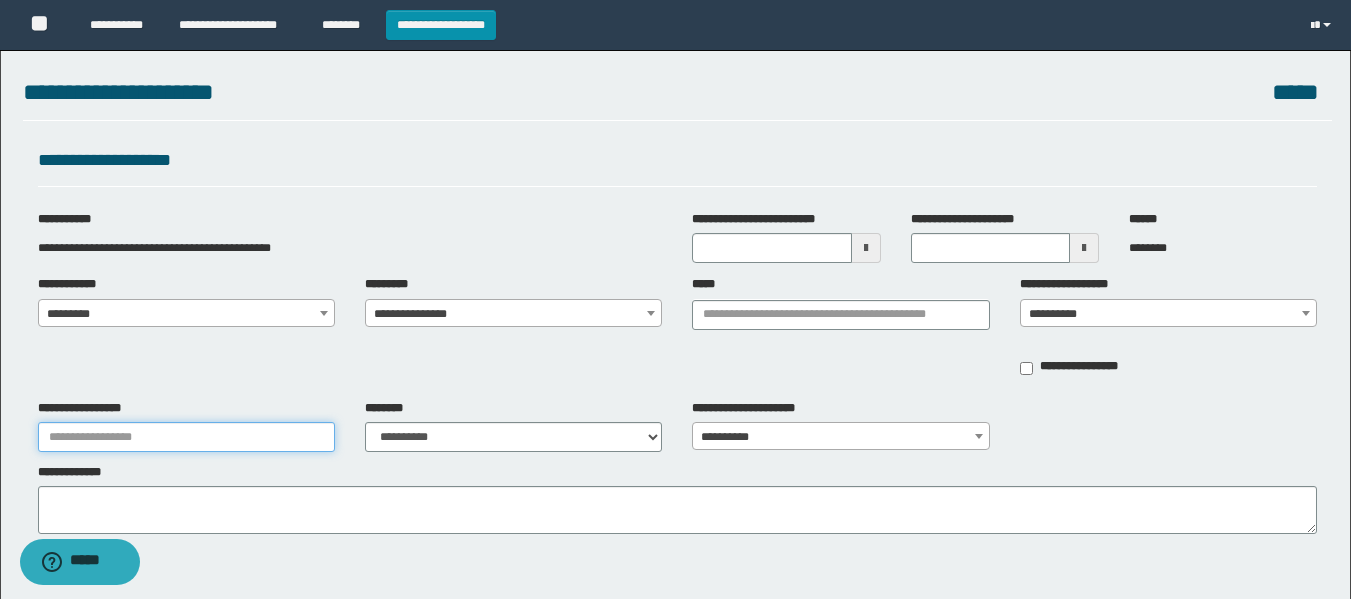 type on "**********" 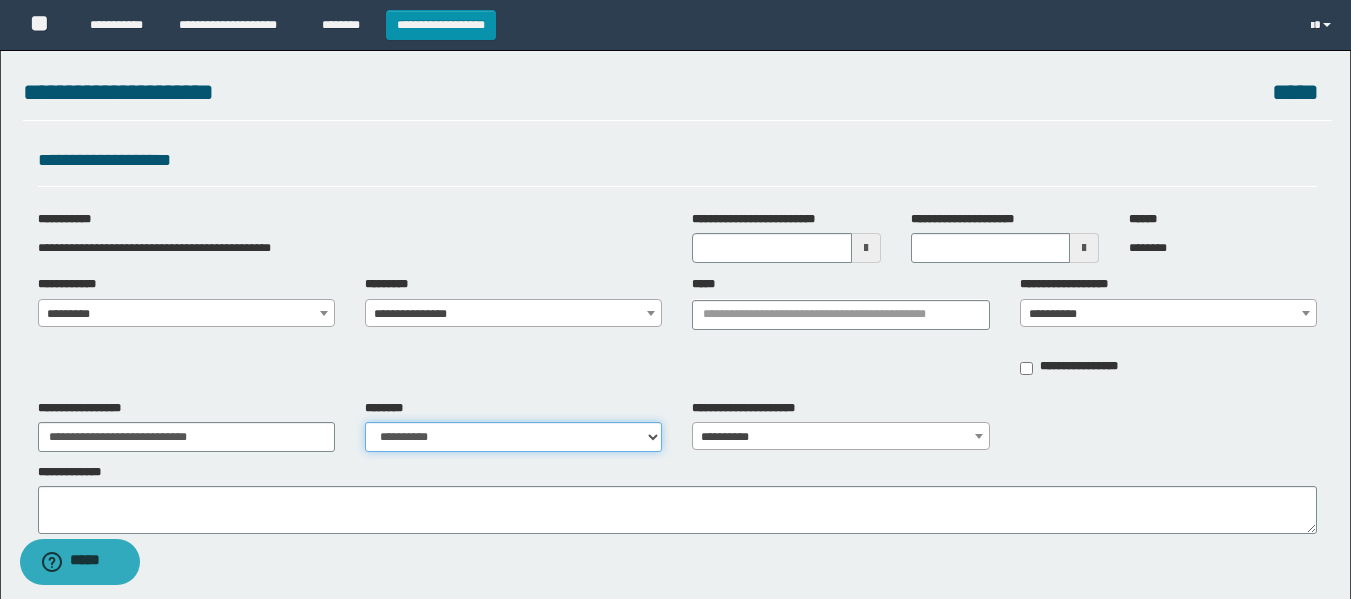 click on "**********" at bounding box center [513, 437] 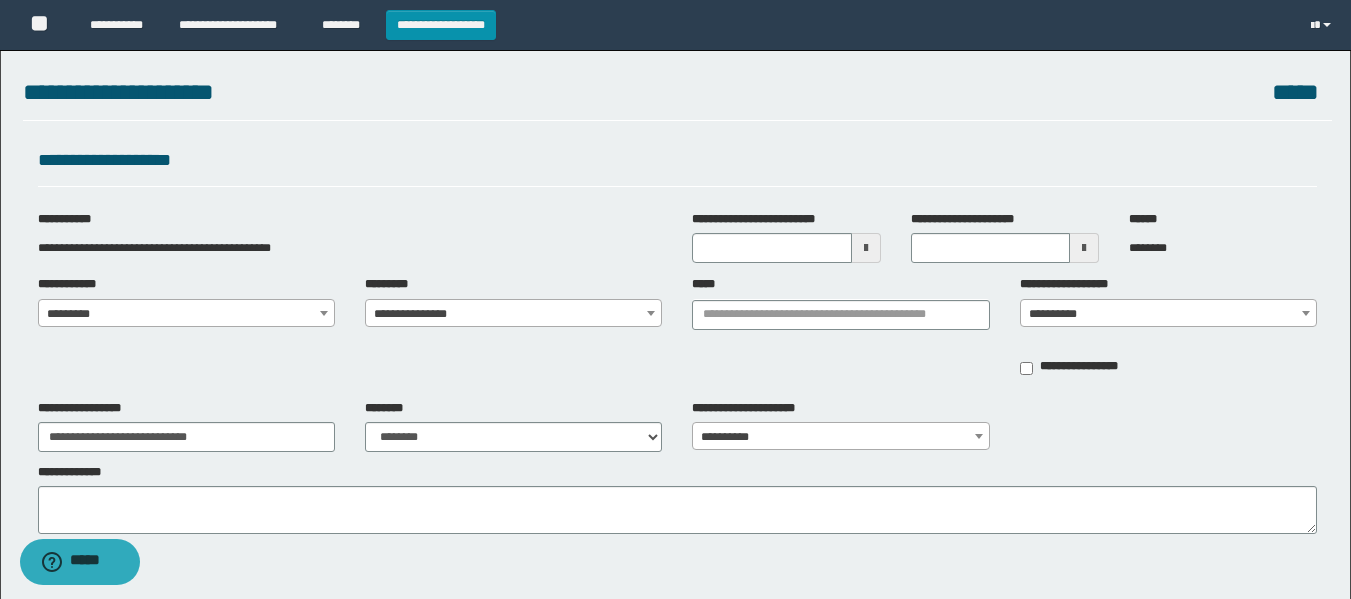 click at bounding box center [866, 248] 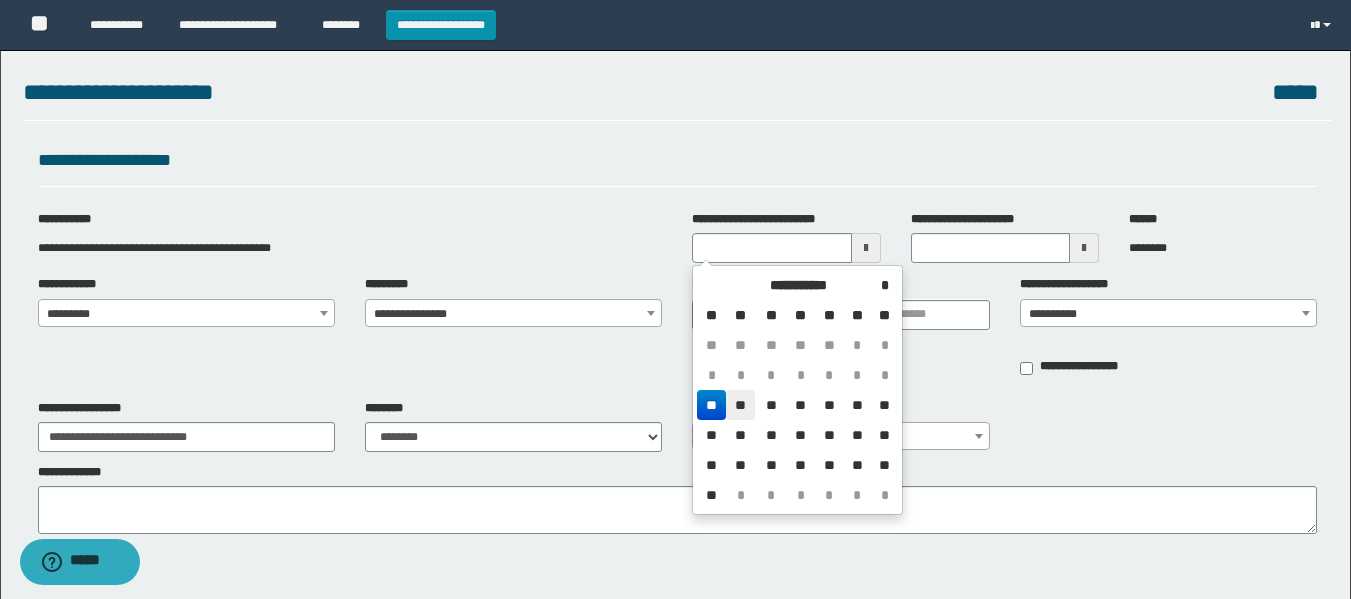 click on "**" at bounding box center [740, 405] 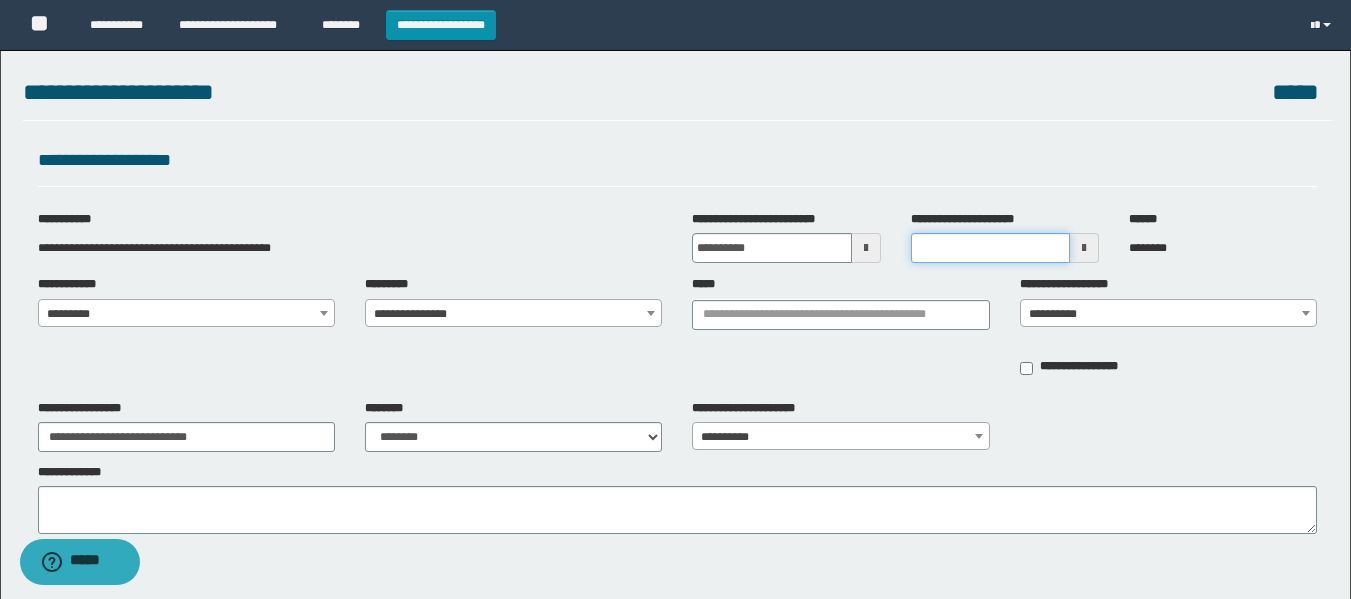 click on "**********" at bounding box center [990, 248] 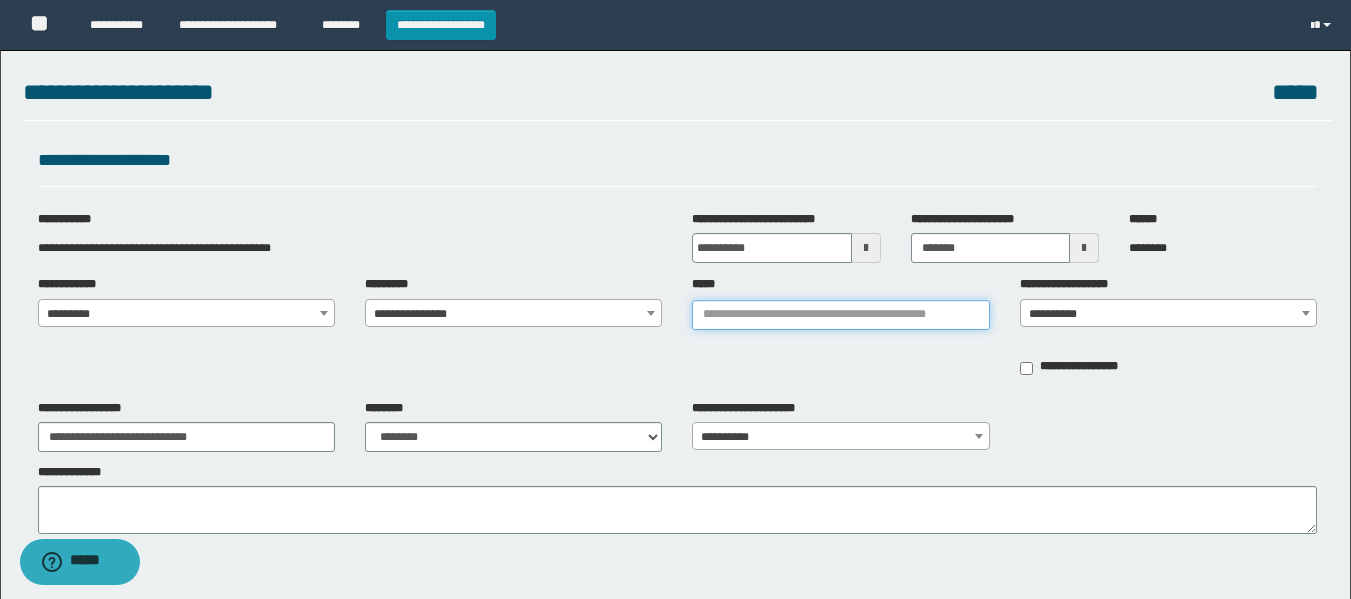 click on "*****" at bounding box center [840, 315] 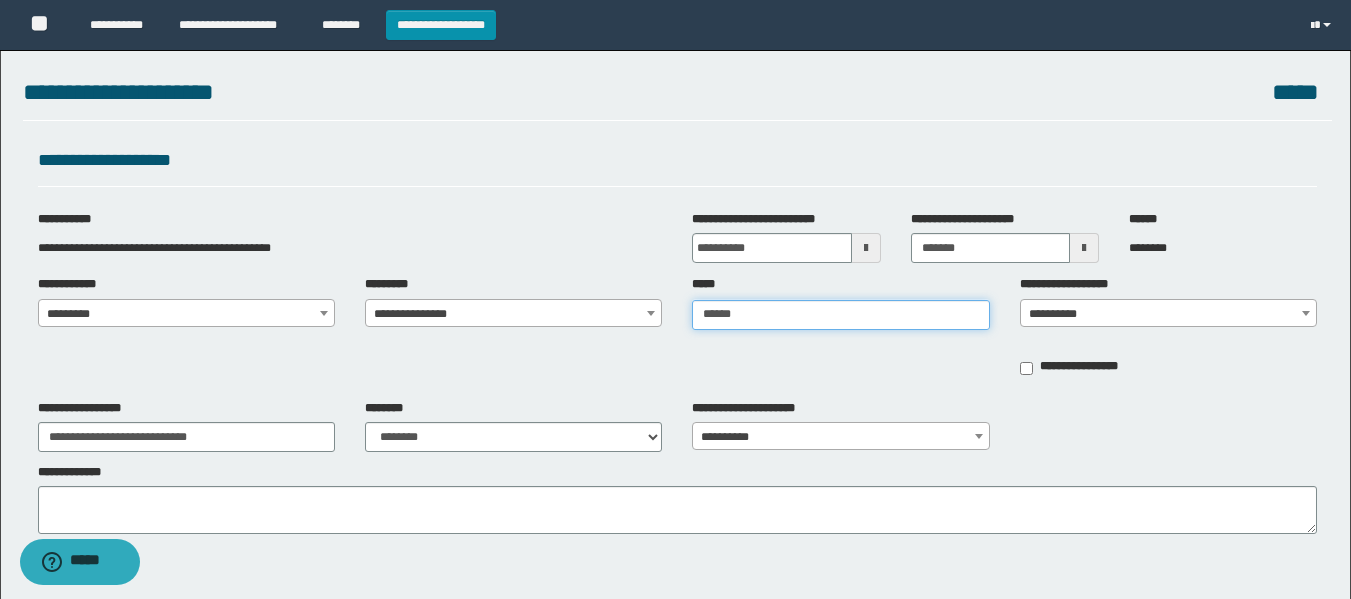 type on "*******" 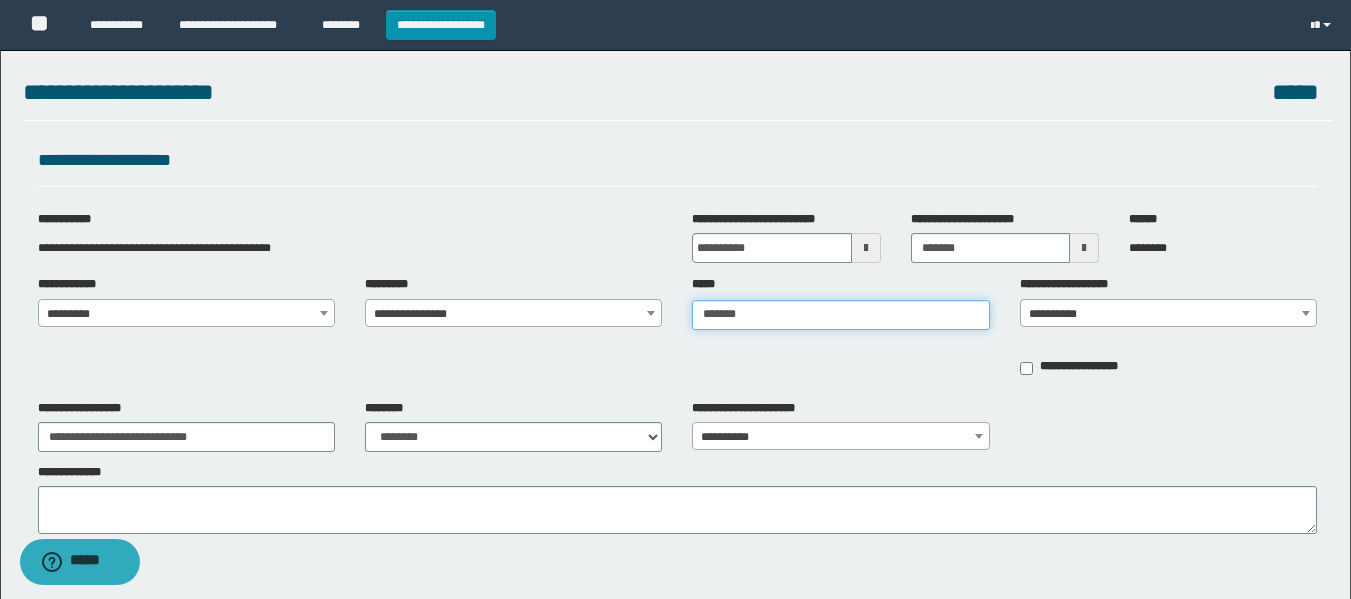 type on "*******" 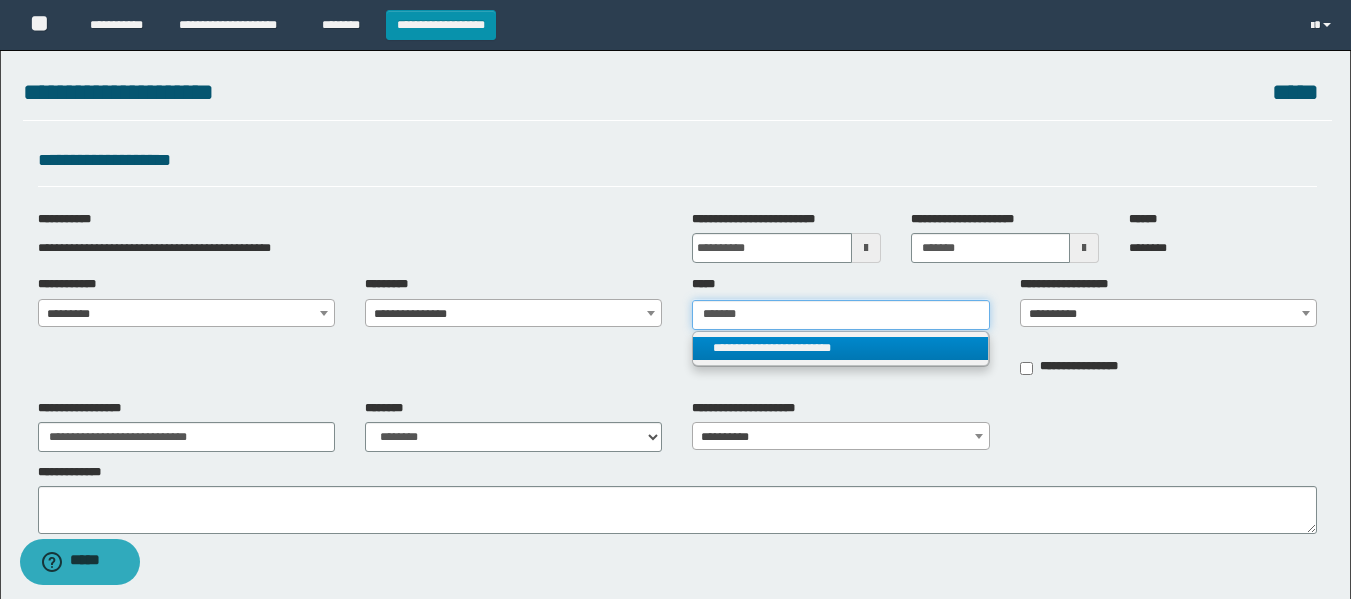 type on "*******" 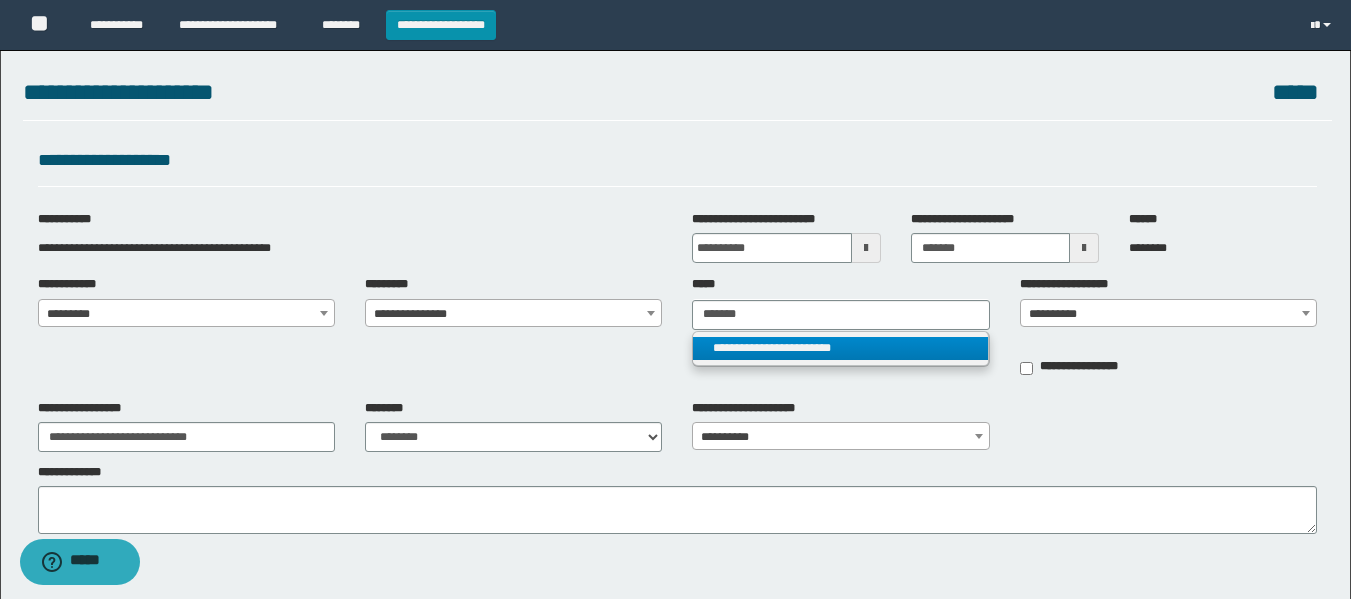 type 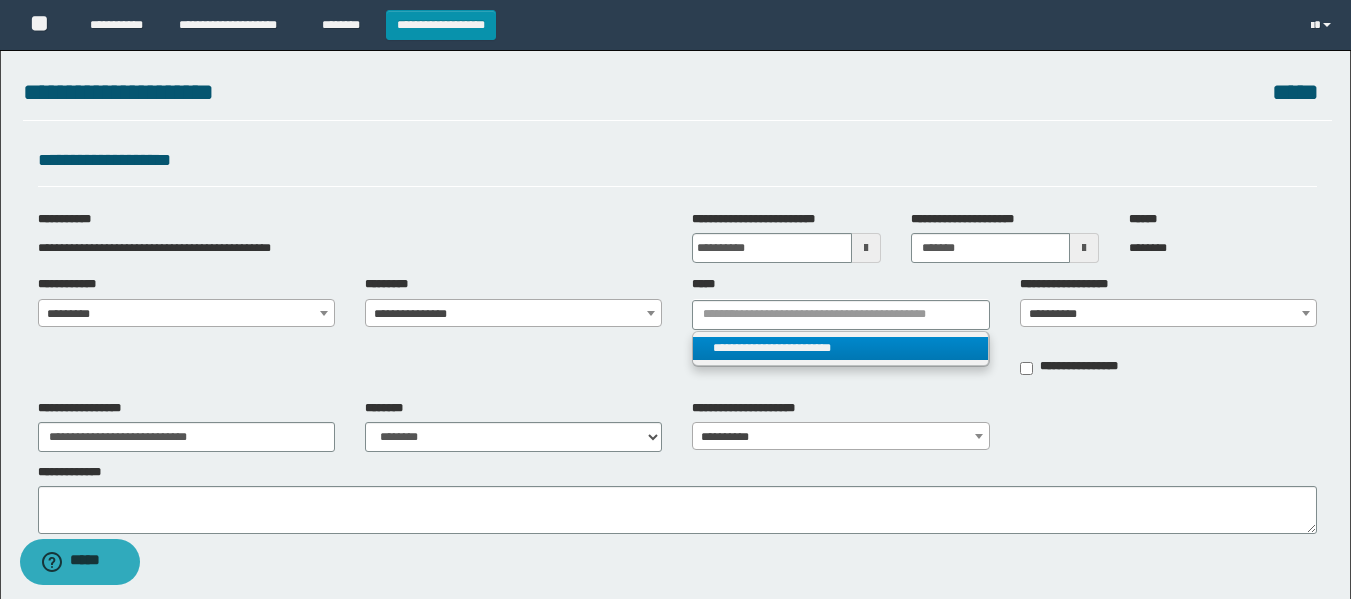 click on "**********" at bounding box center (840, 348) 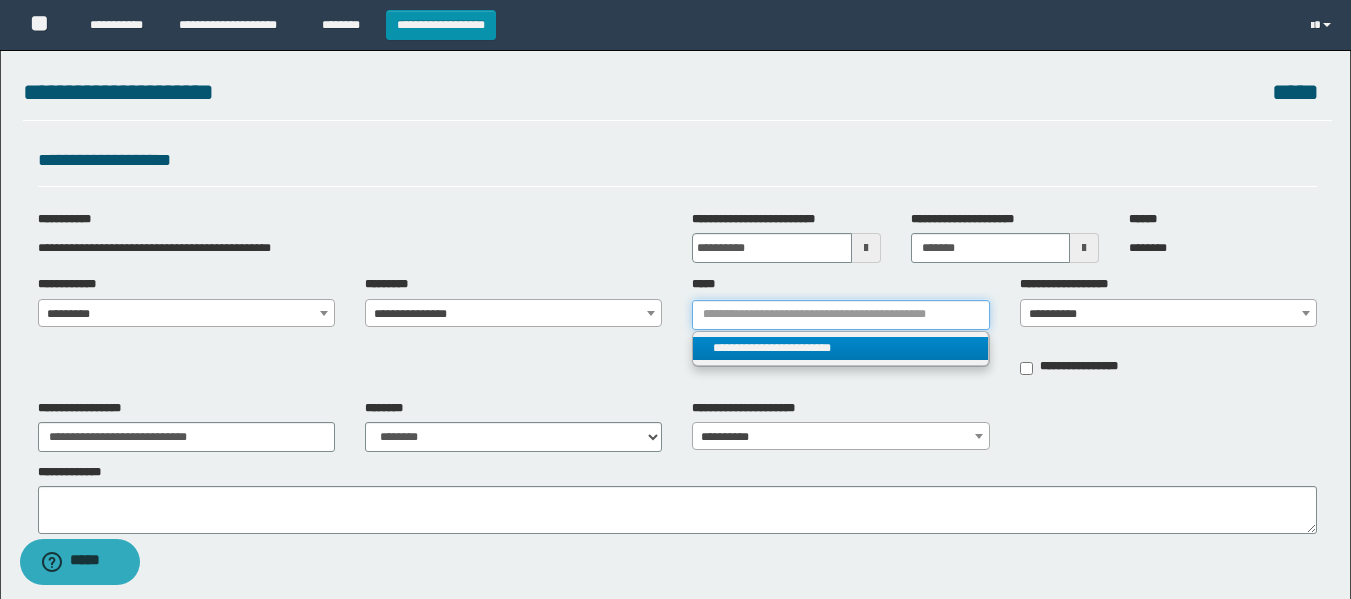 type 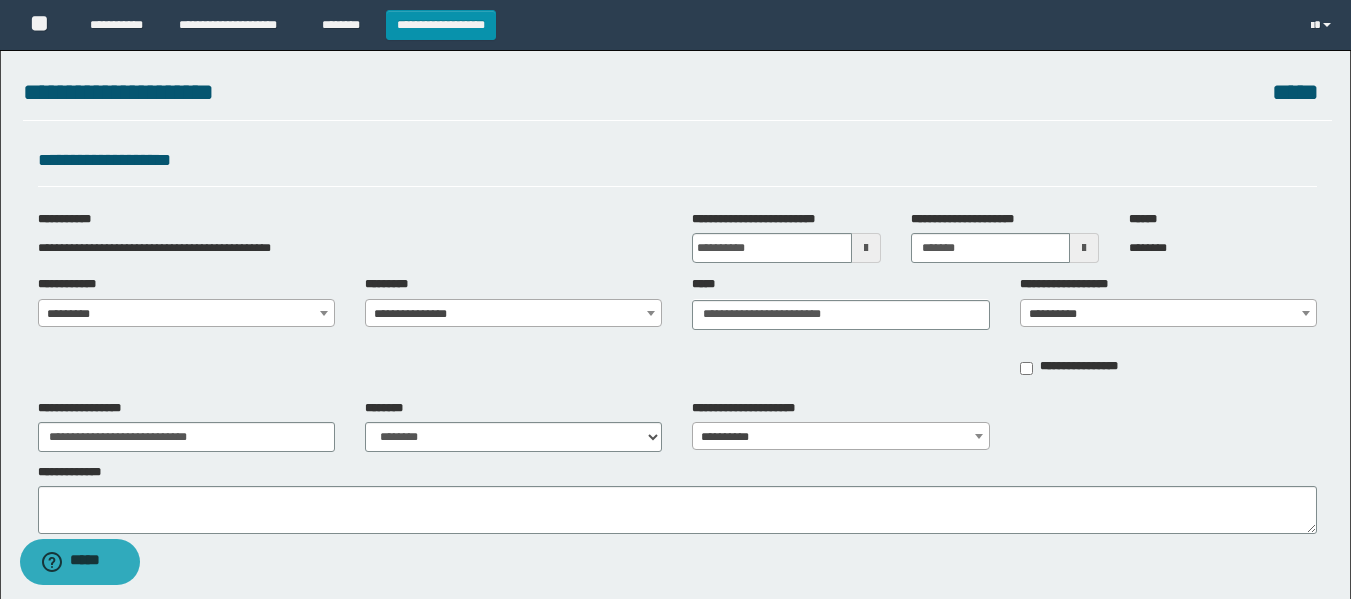 click on "**********" at bounding box center (1168, 314) 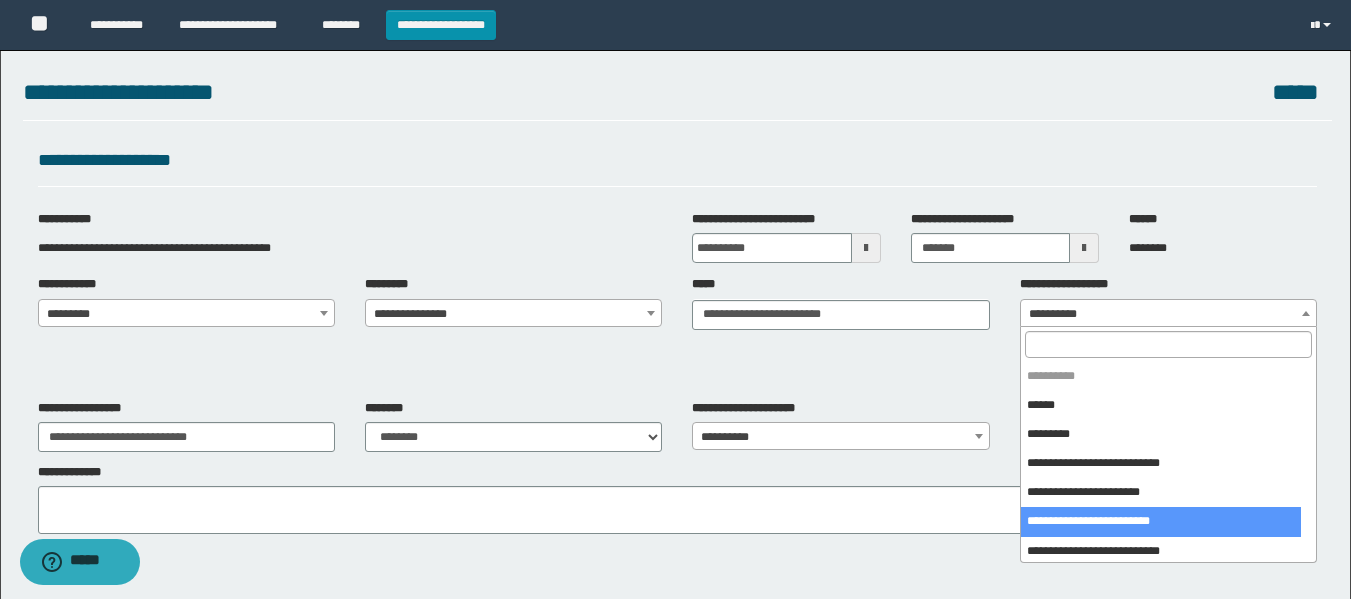 select on "****" 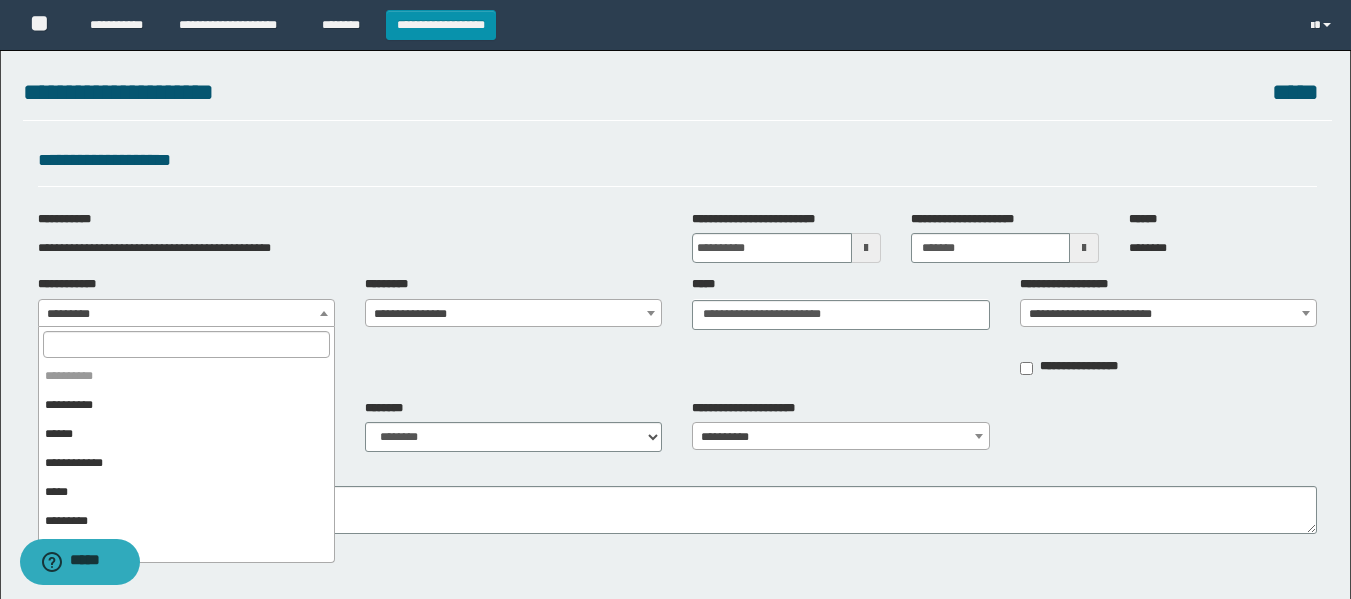 click on "*********" at bounding box center [186, 314] 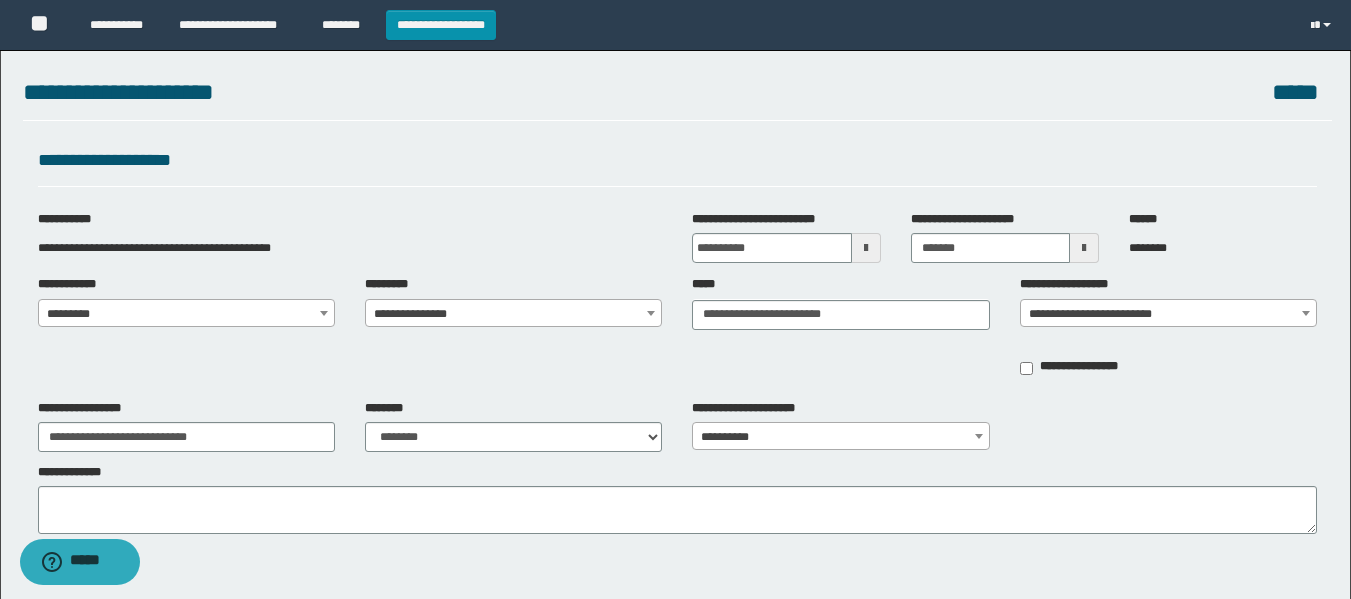 scroll, scrollTop: 100, scrollLeft: 0, axis: vertical 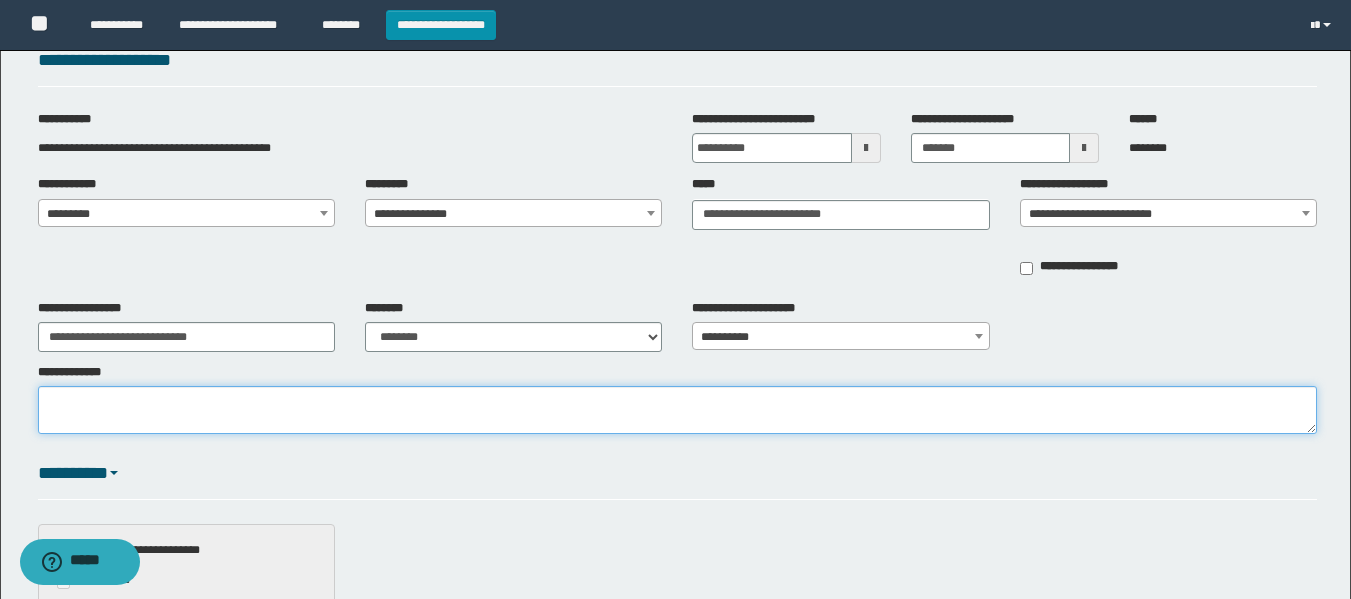 click on "**********" at bounding box center [677, 410] 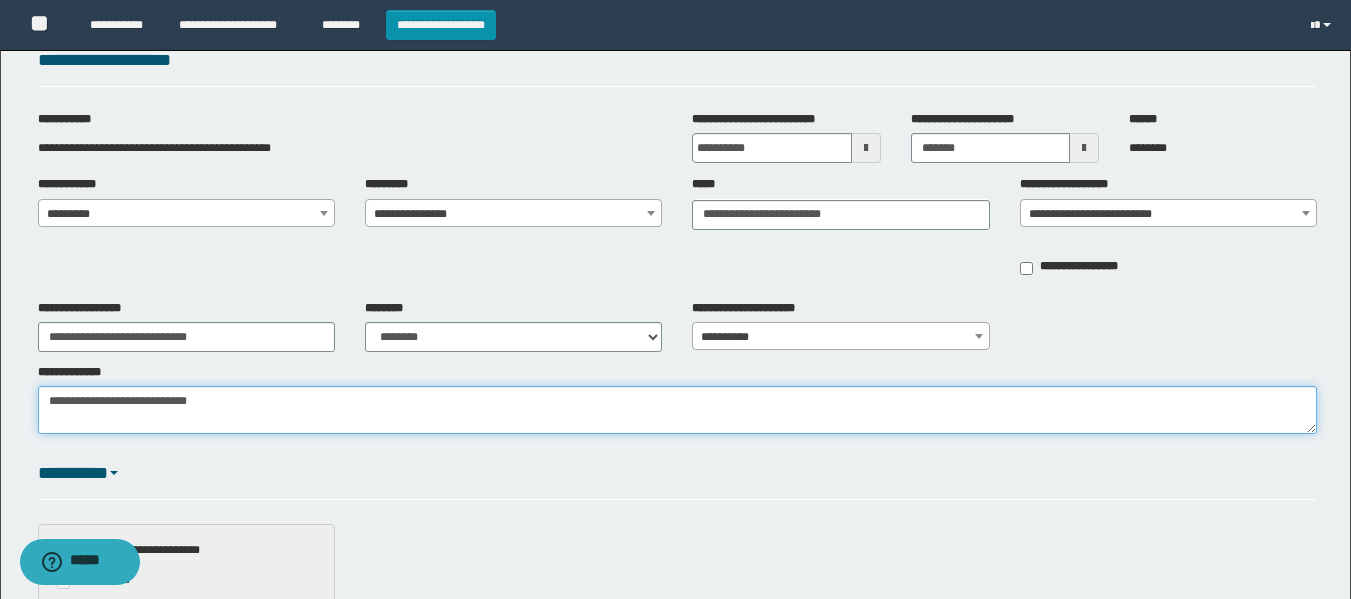 click on "**********" at bounding box center [677, 410] 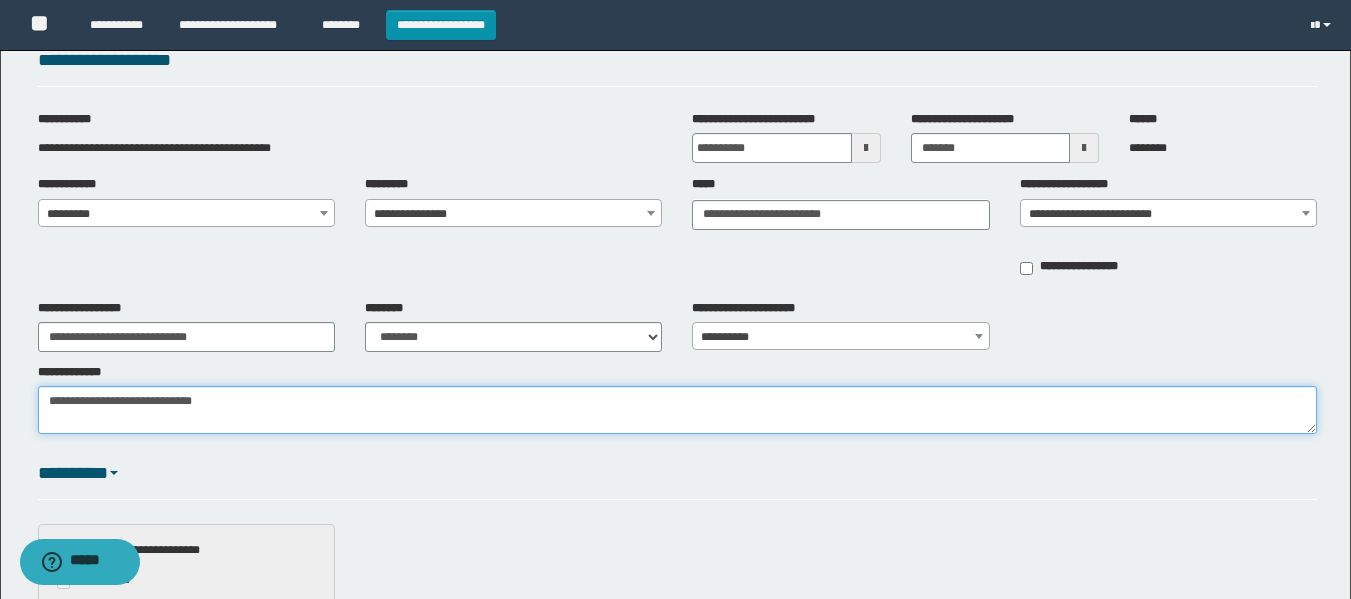 click on "**********" at bounding box center [677, 410] 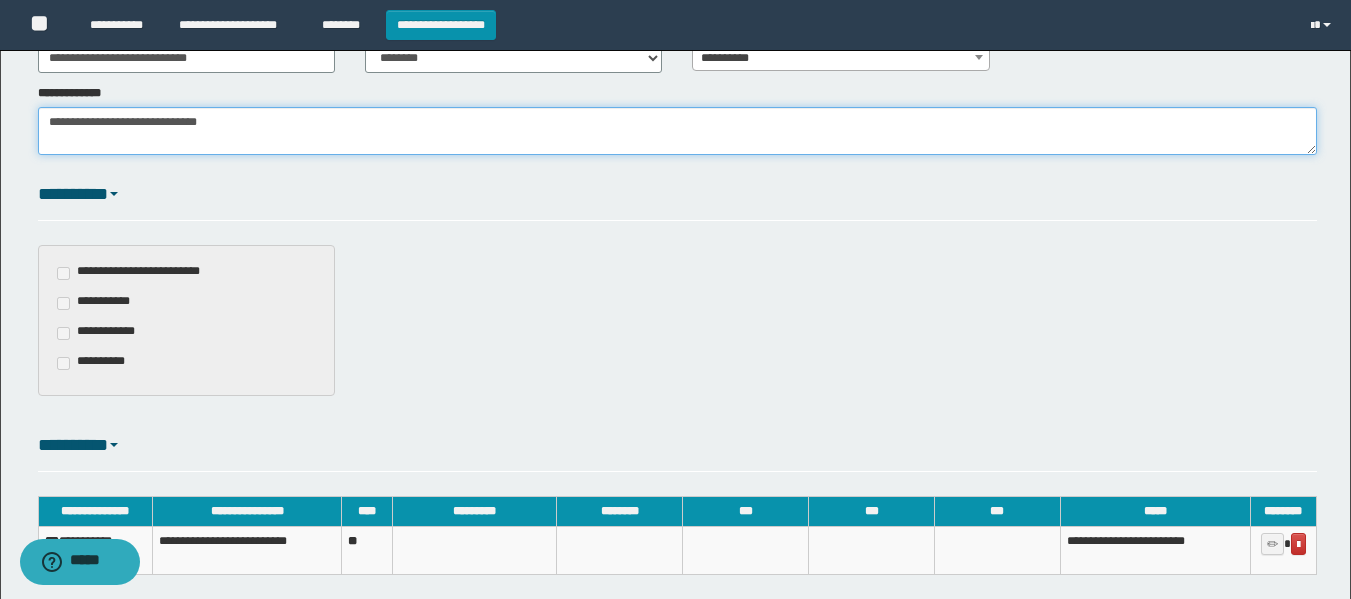 scroll, scrollTop: 593, scrollLeft: 0, axis: vertical 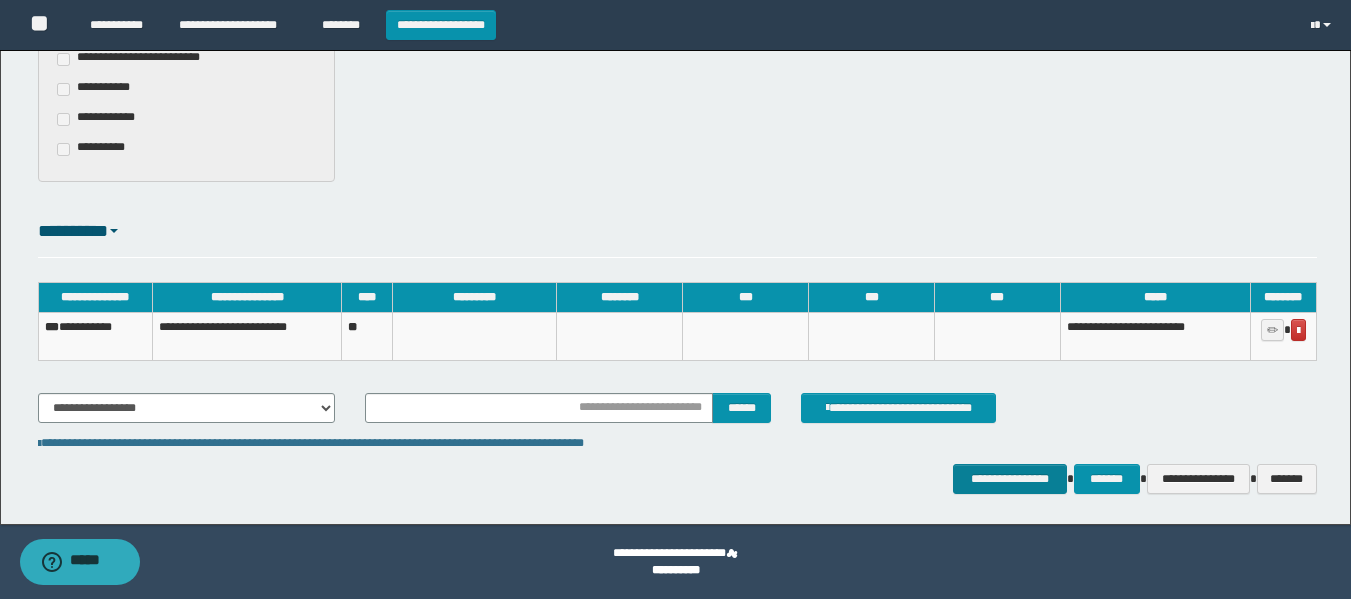 type on "**********" 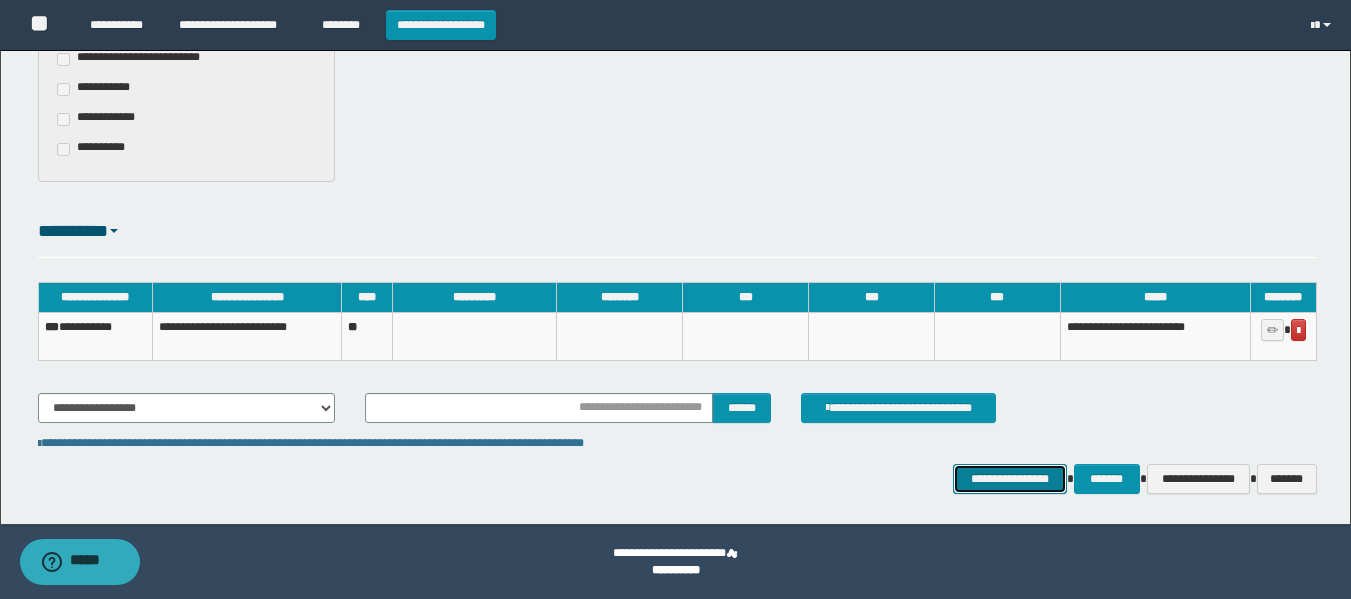 click on "**********" at bounding box center (1009, 479) 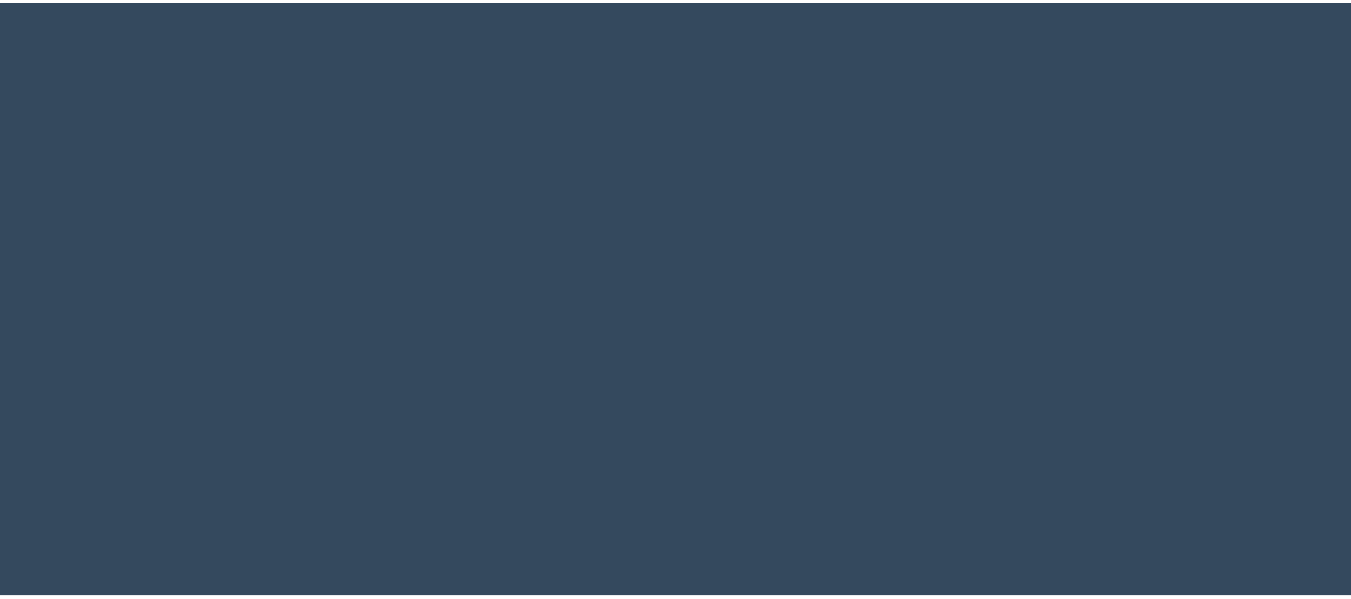 scroll, scrollTop: 0, scrollLeft: 0, axis: both 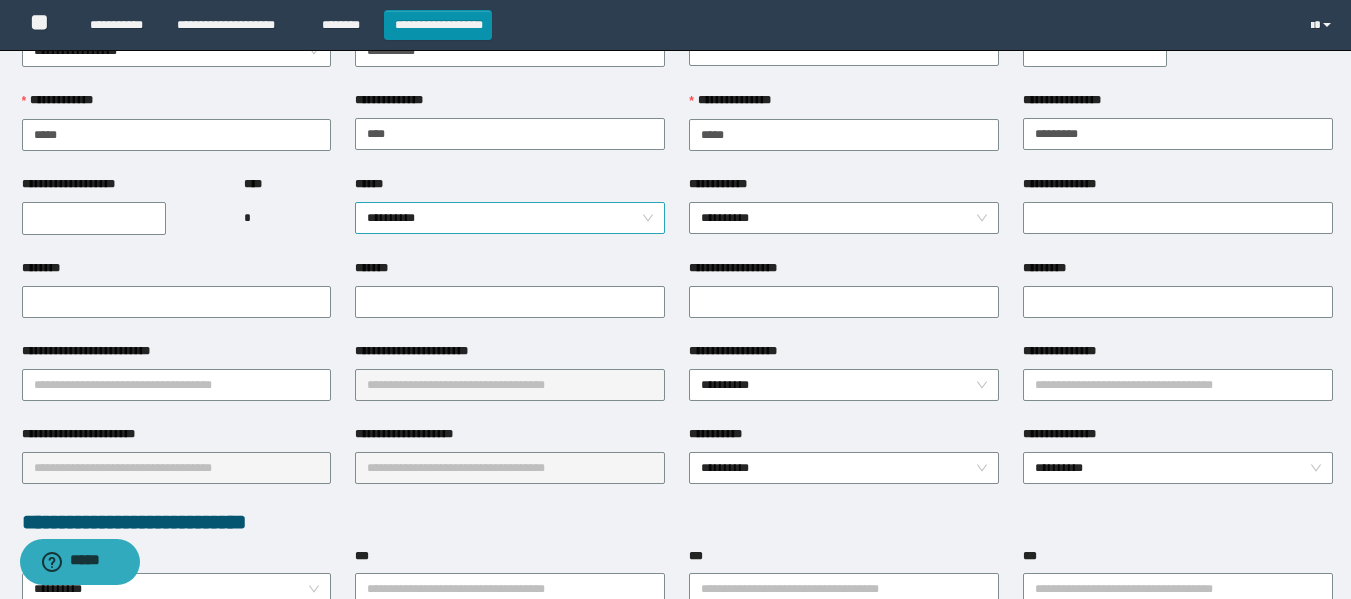 click on "**********" at bounding box center [510, 218] 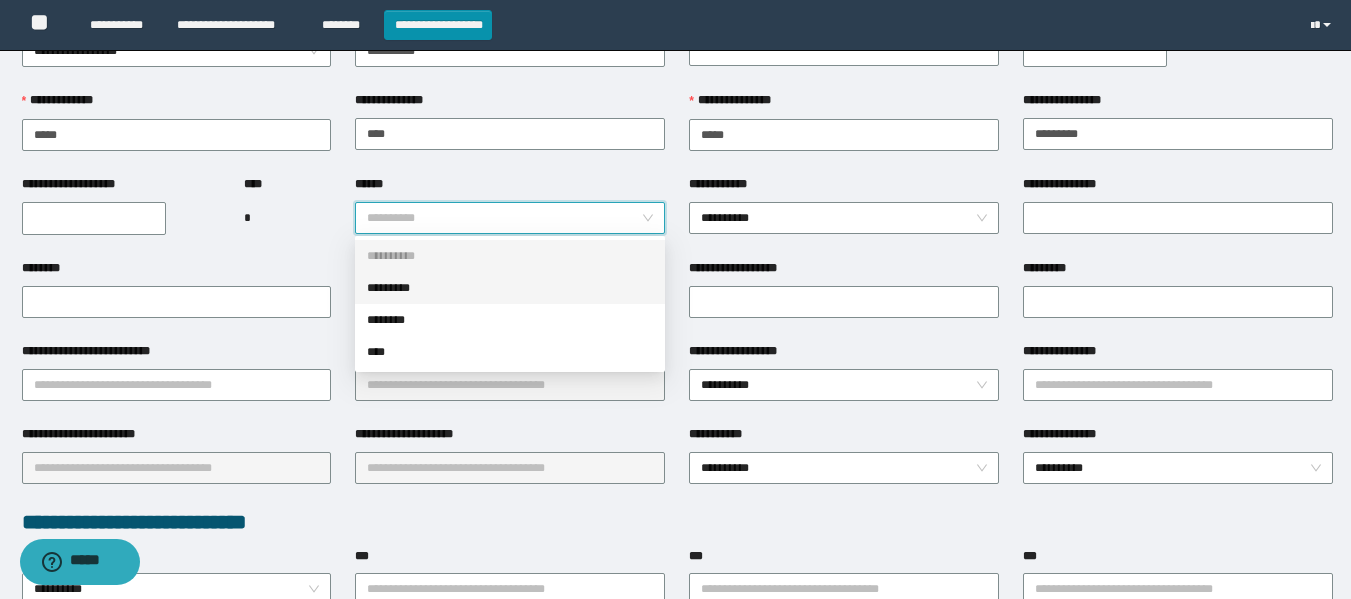 click on "*********" at bounding box center [510, 288] 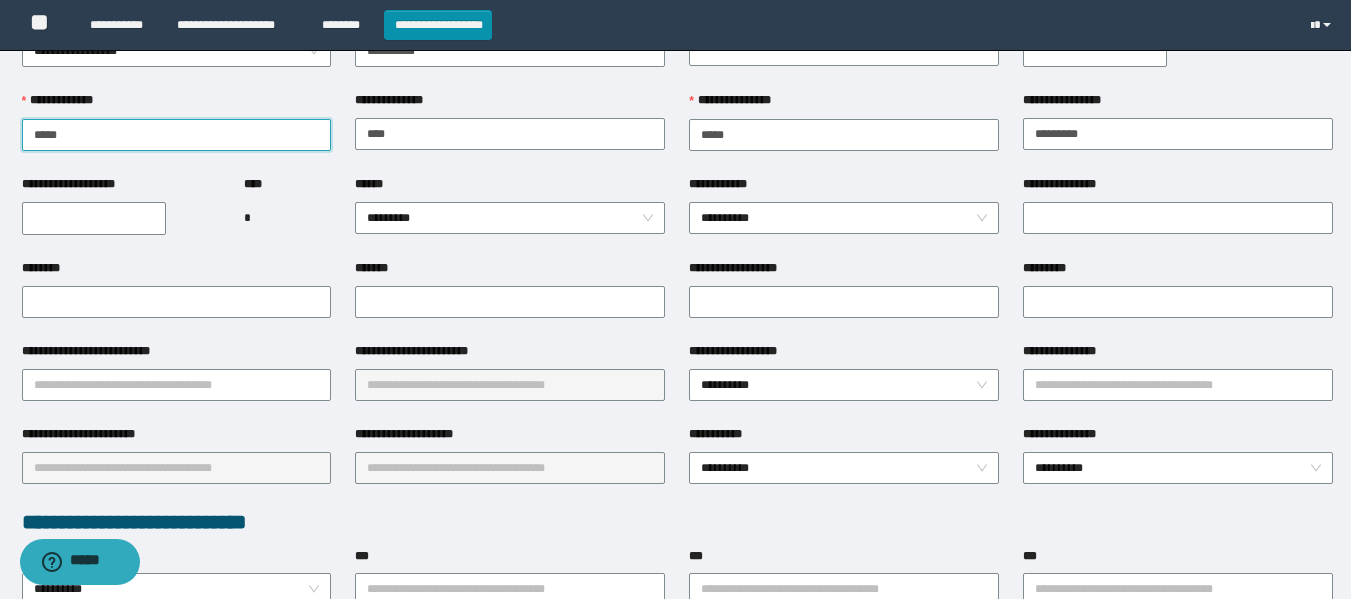 click on "*****" at bounding box center [177, 135] 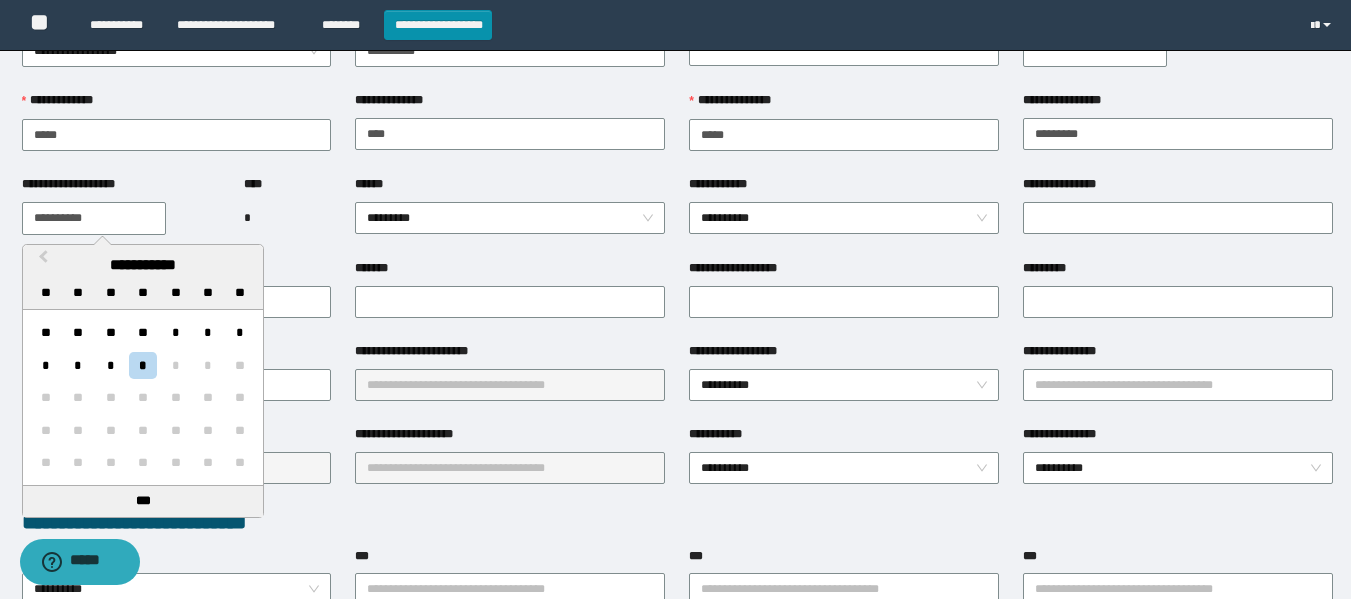 click on "**********" at bounding box center (94, 218) 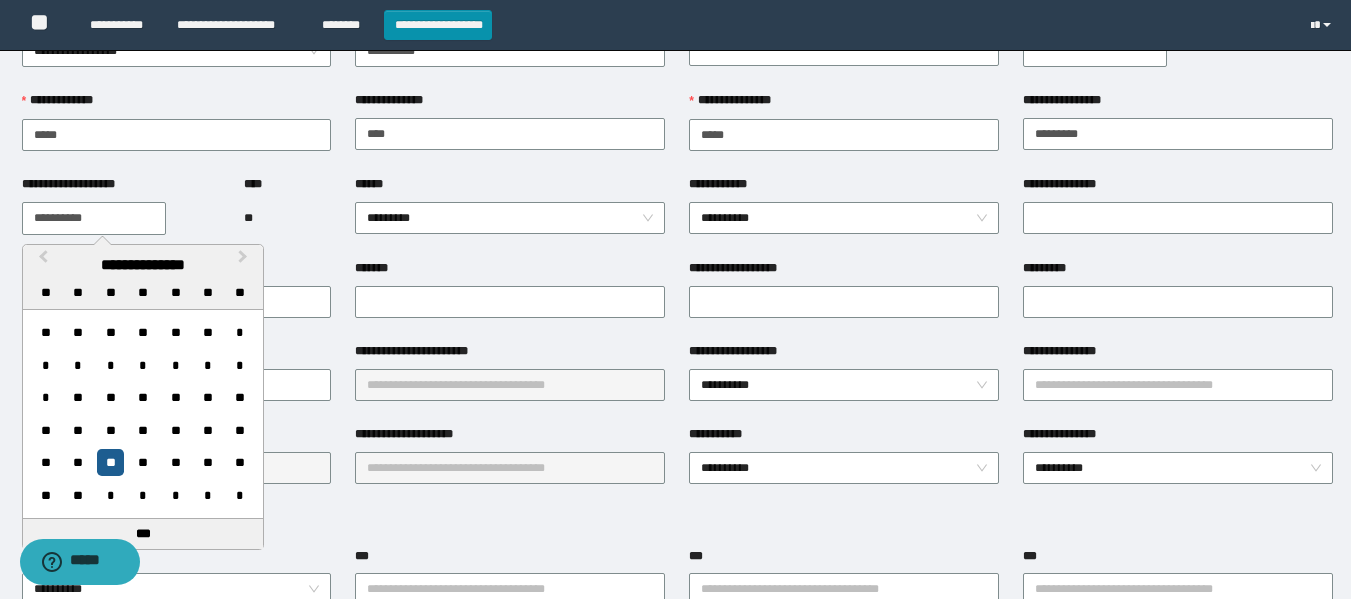 type on "**********" 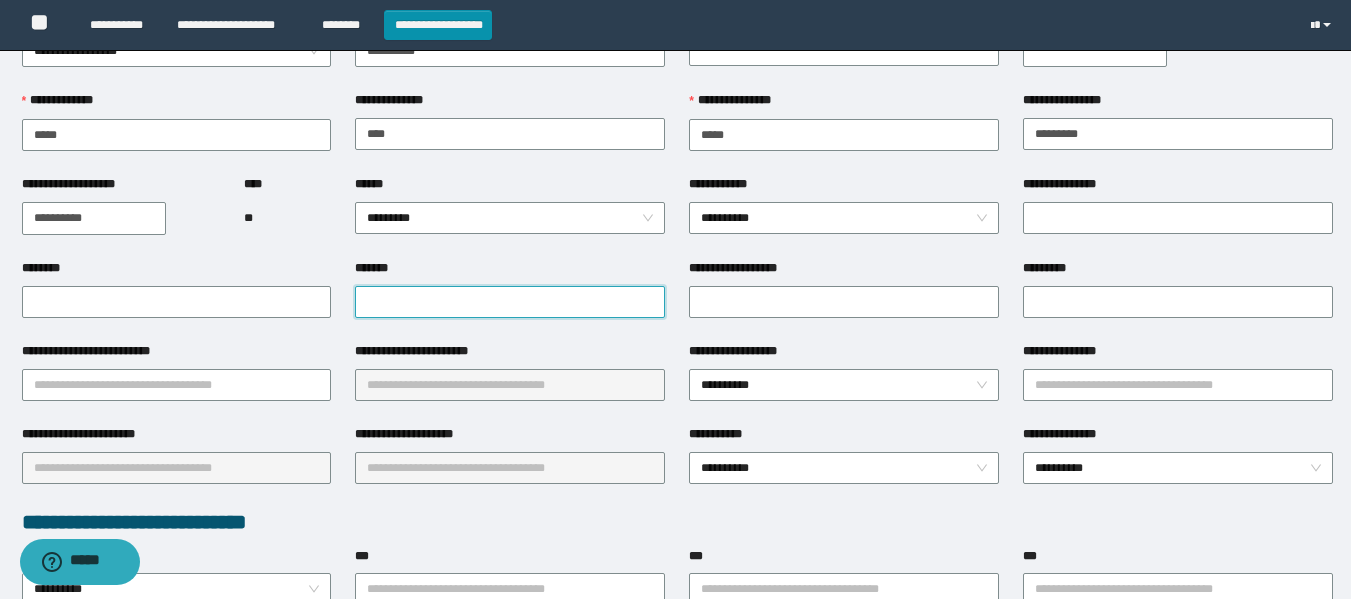 paste on "**********" 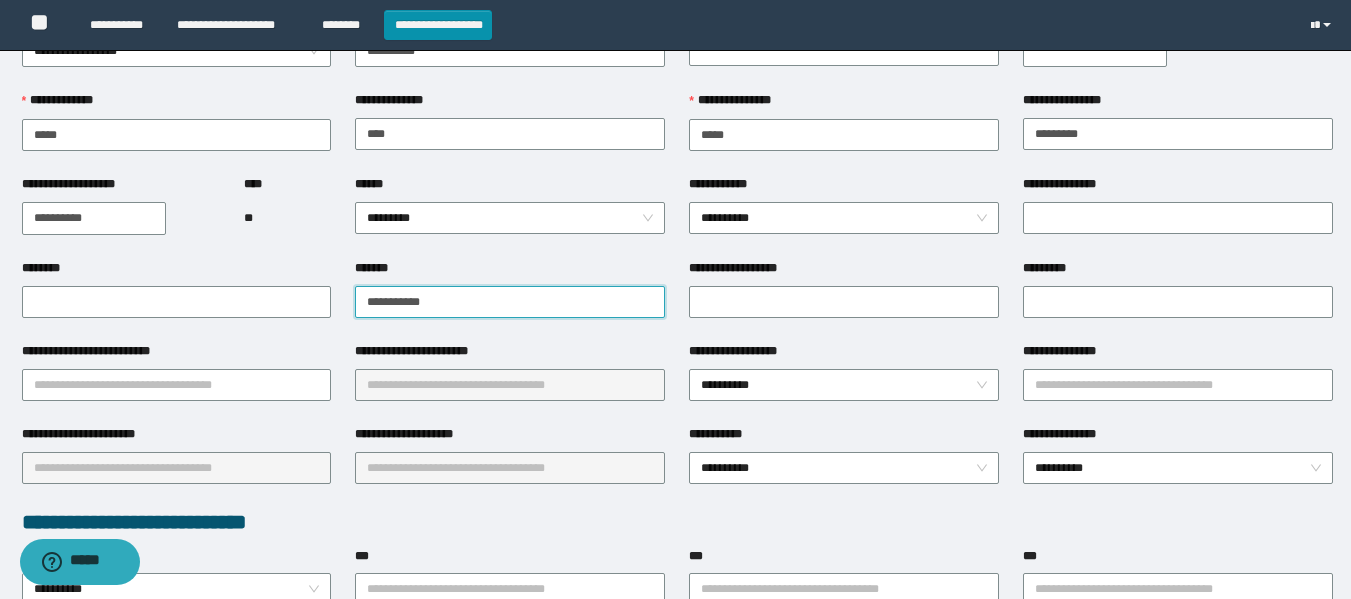 click on "**********" at bounding box center (510, 302) 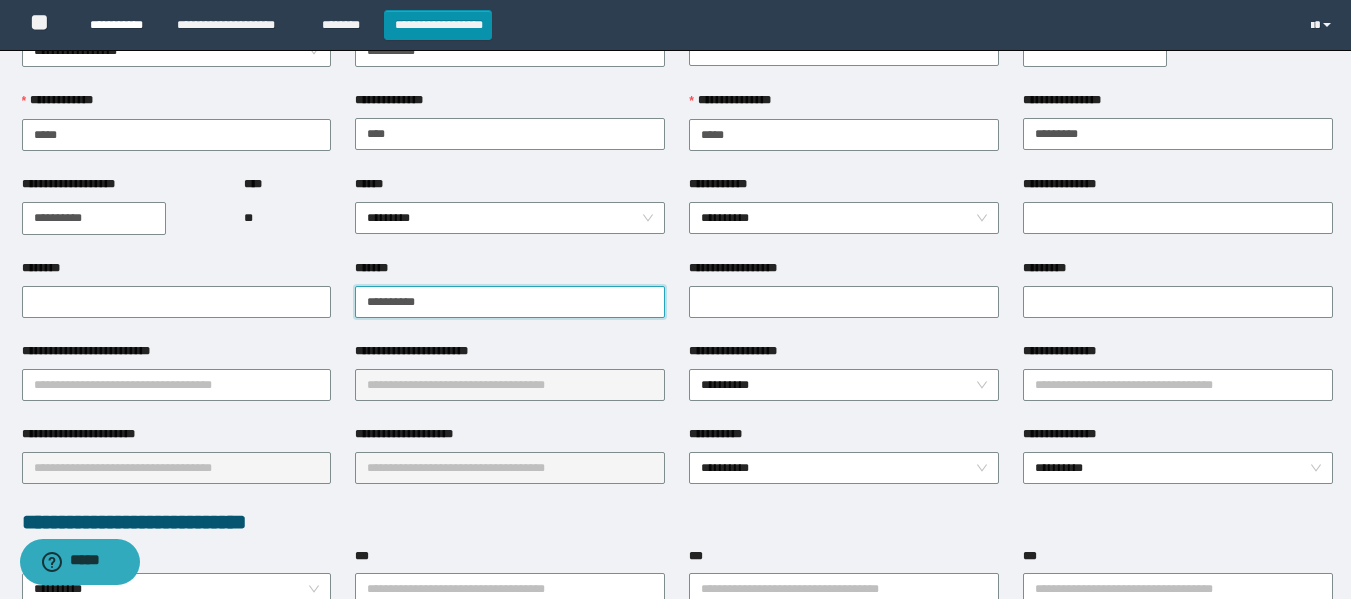 type on "**********" 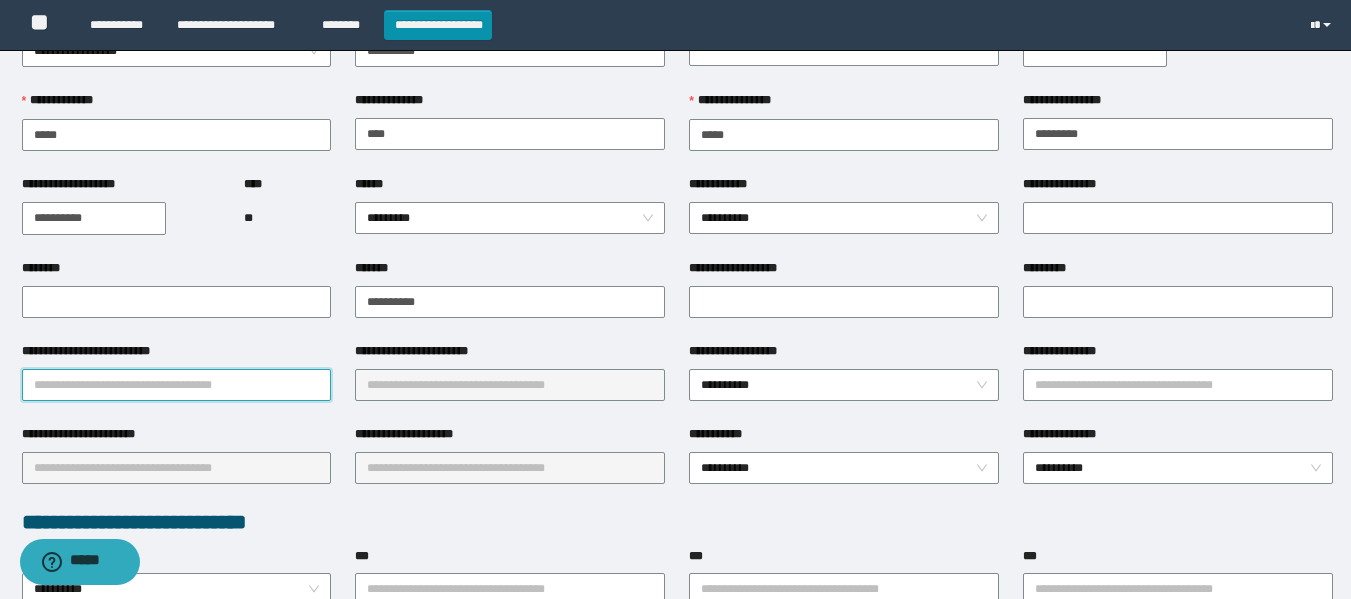 click on "**********" at bounding box center [177, 385] 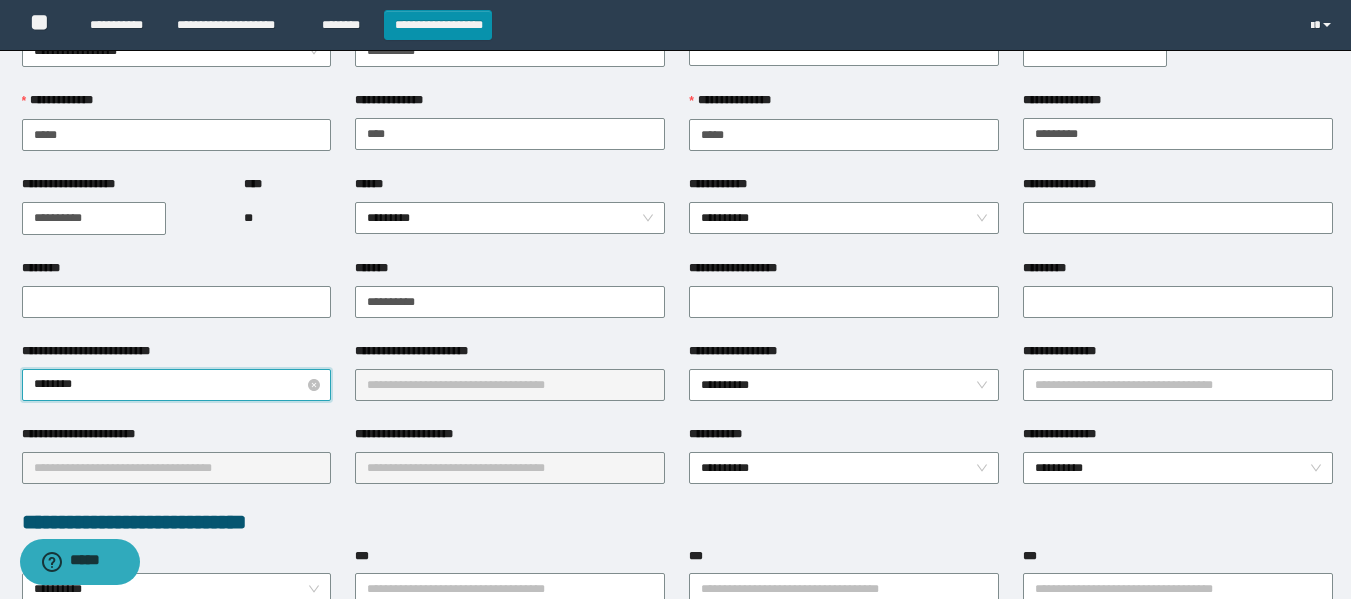 type on "*********" 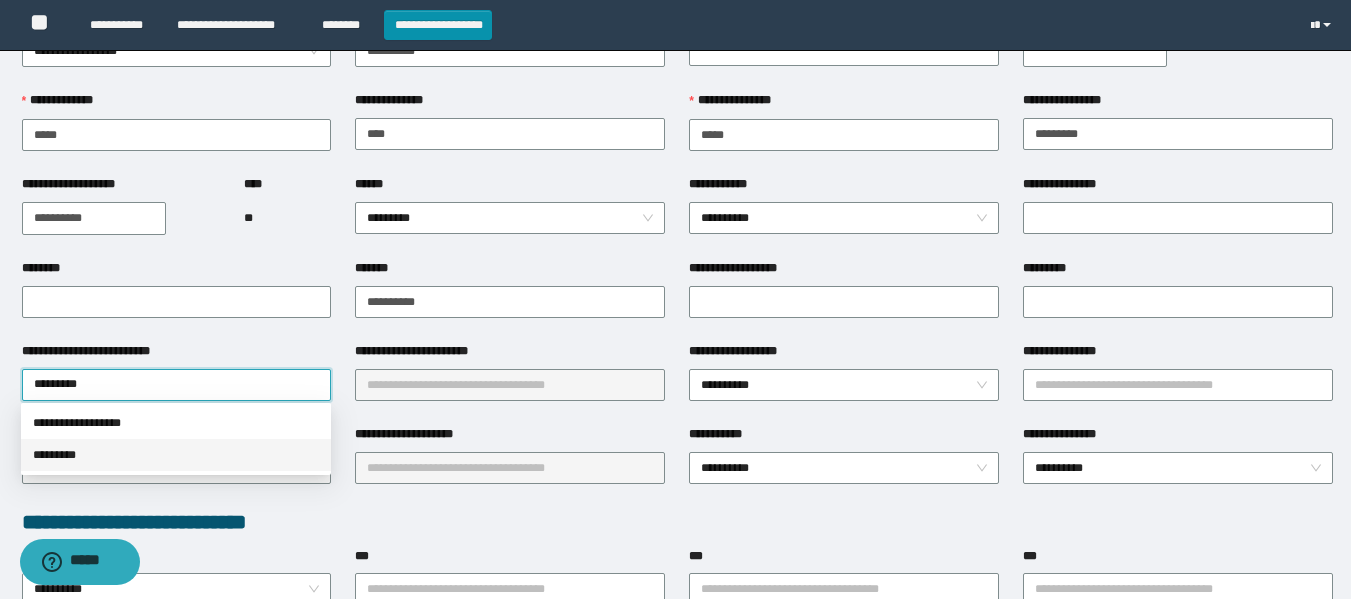 click on "*********" at bounding box center [176, 455] 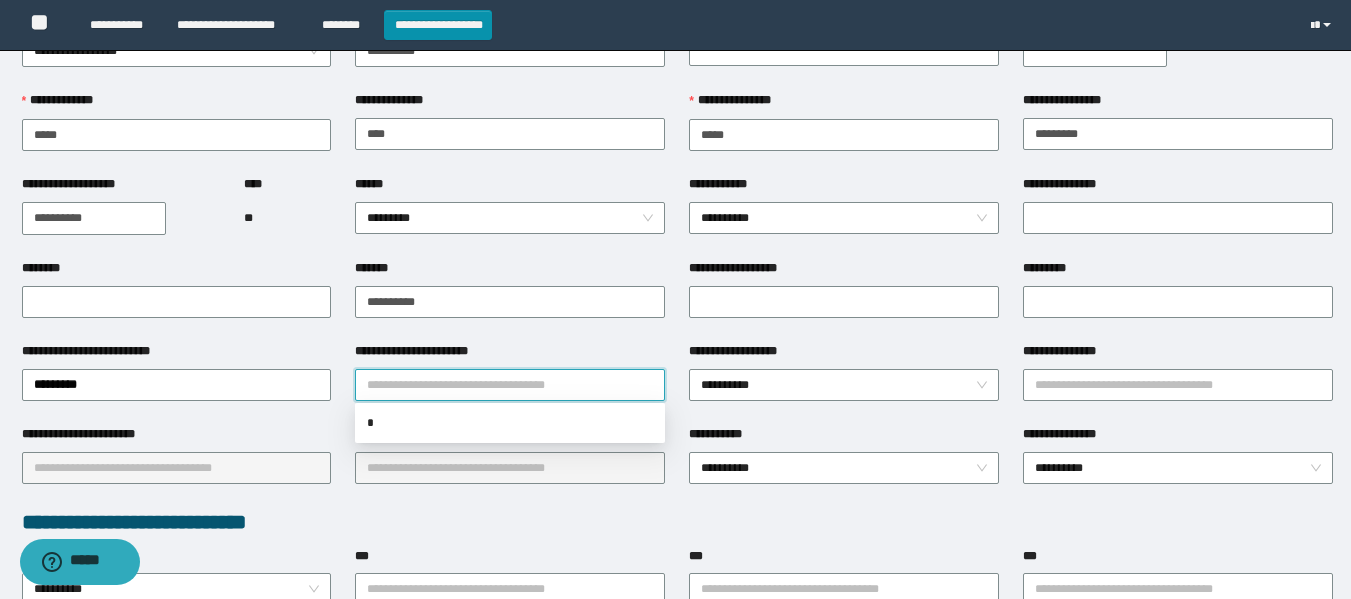 click on "**********" at bounding box center [510, 385] 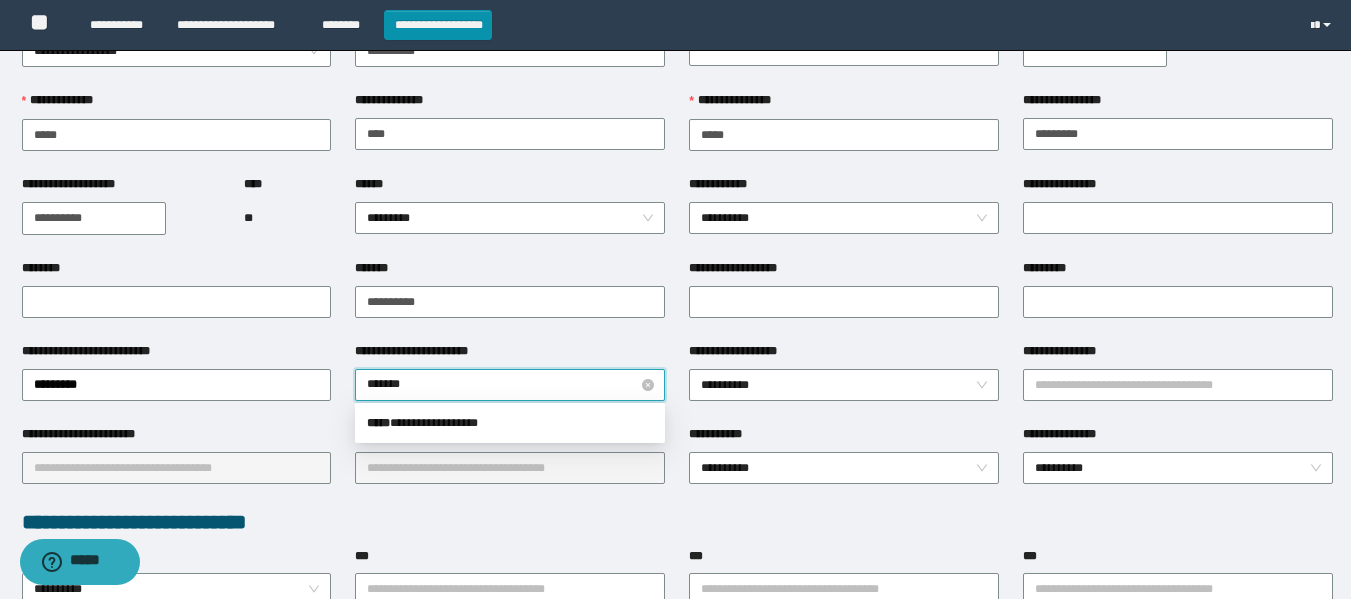 type on "********" 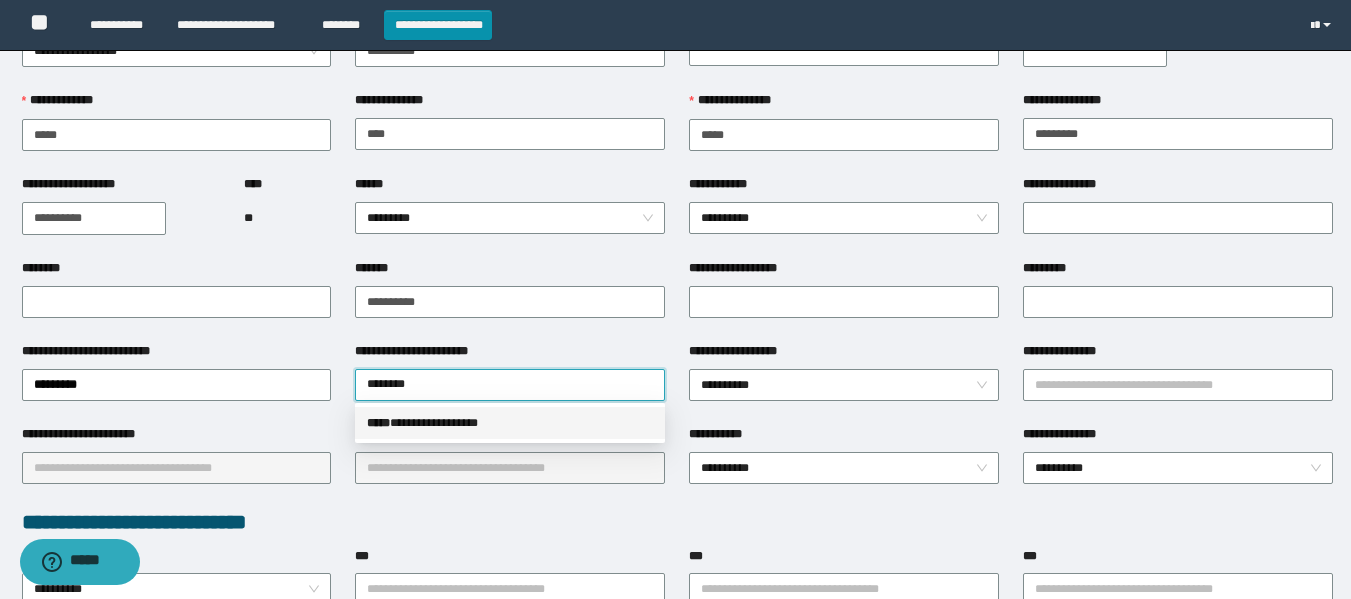 click on "**********" at bounding box center [510, 423] 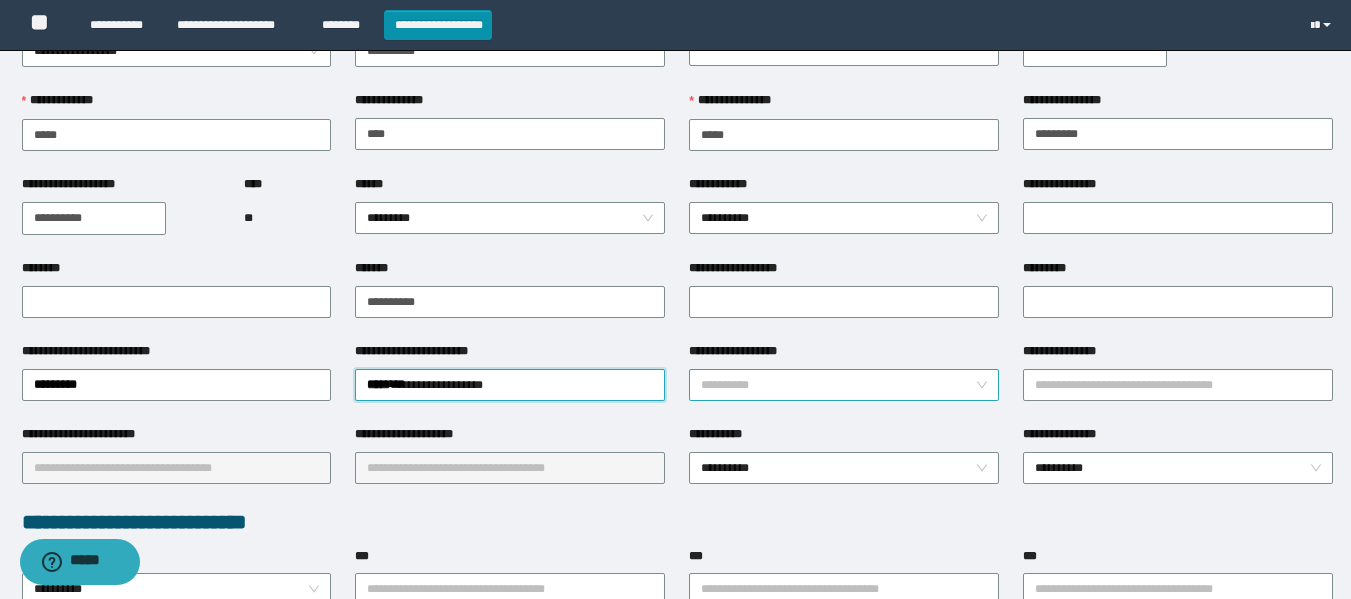 click on "**********" at bounding box center [844, 385] 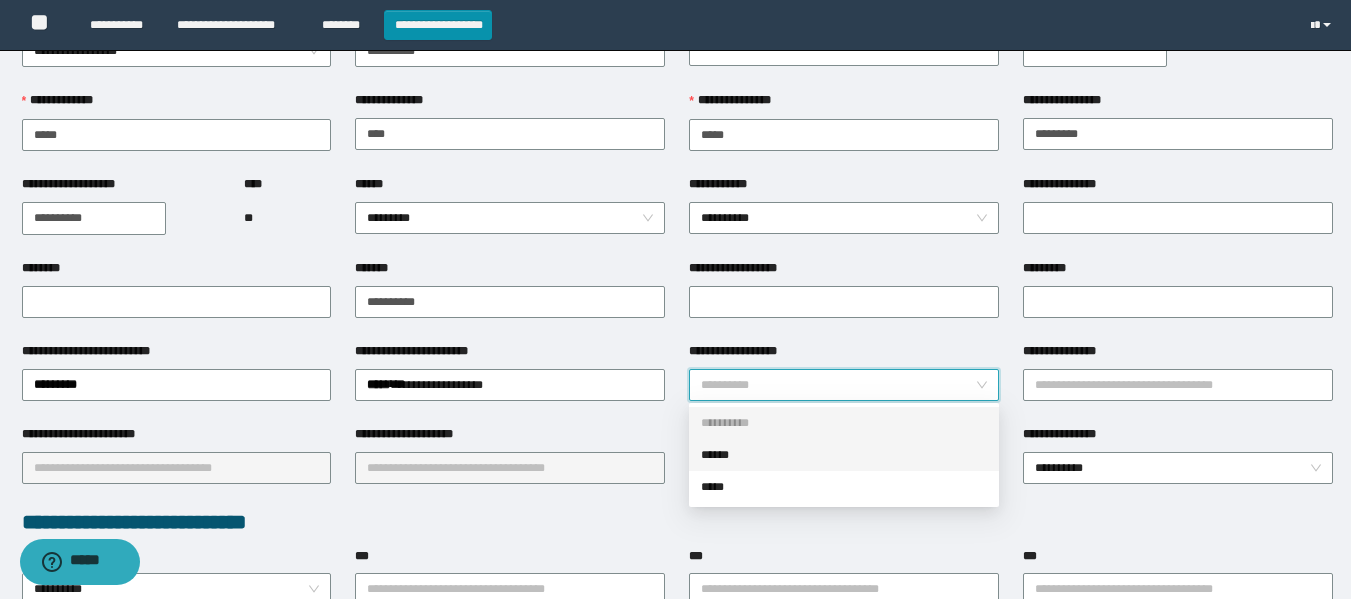 click on "******" at bounding box center (844, 455) 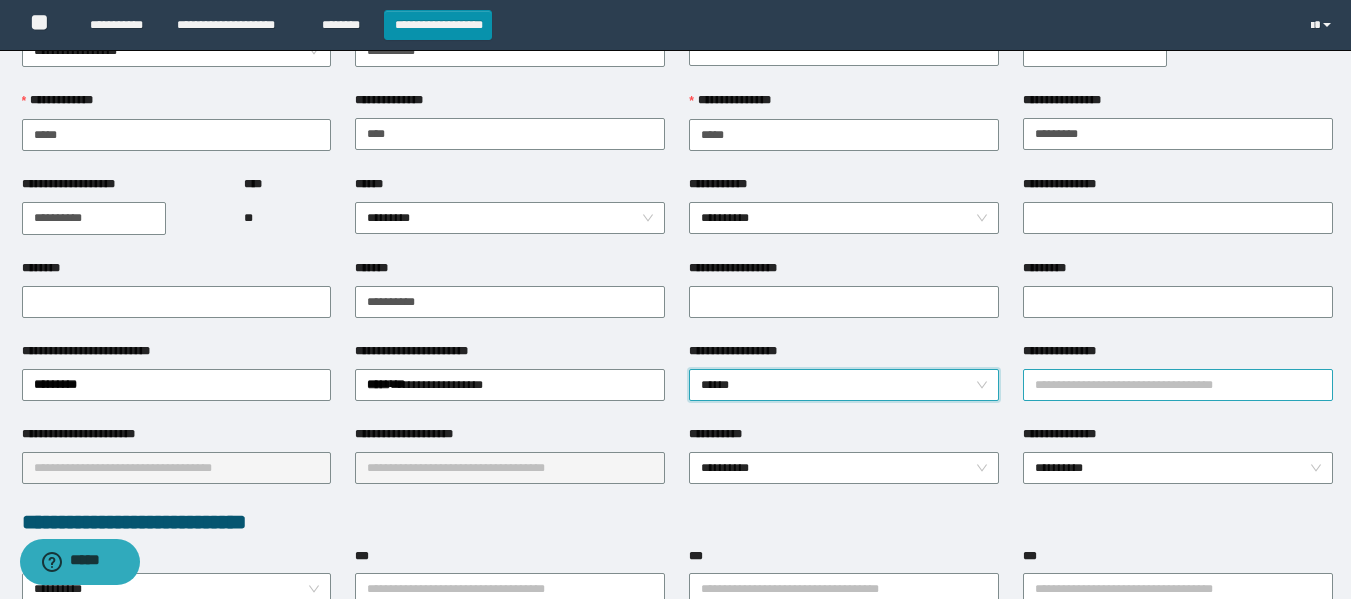 click on "**********" at bounding box center [1178, 385] 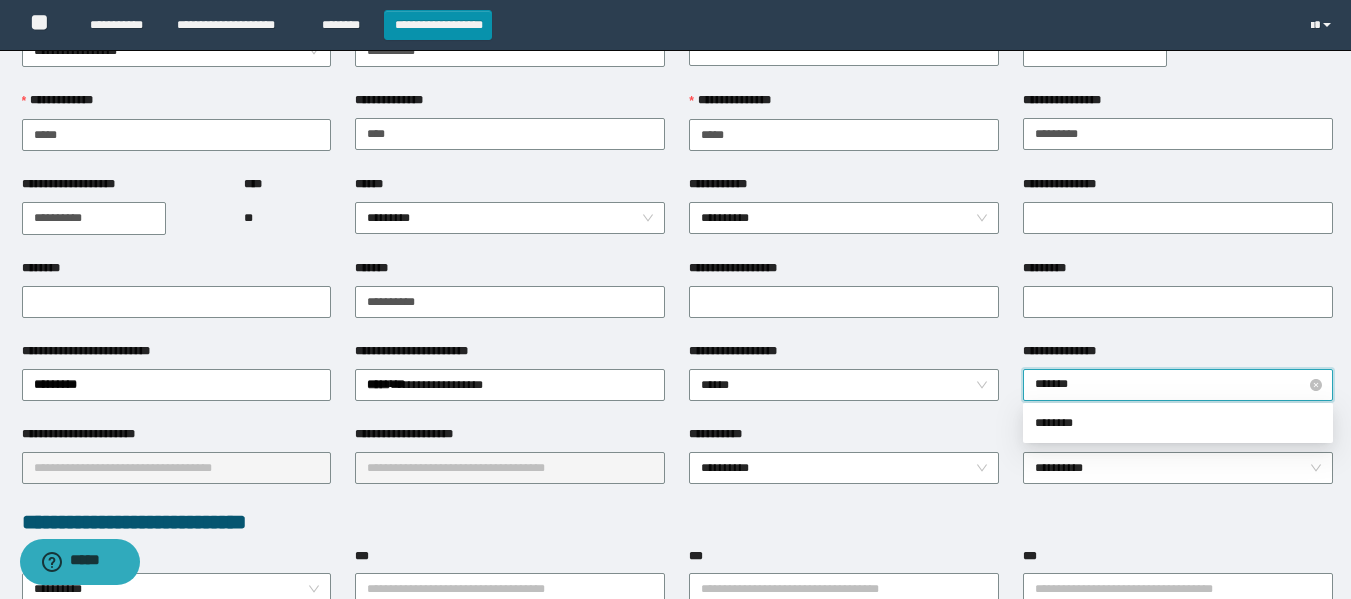 type on "********" 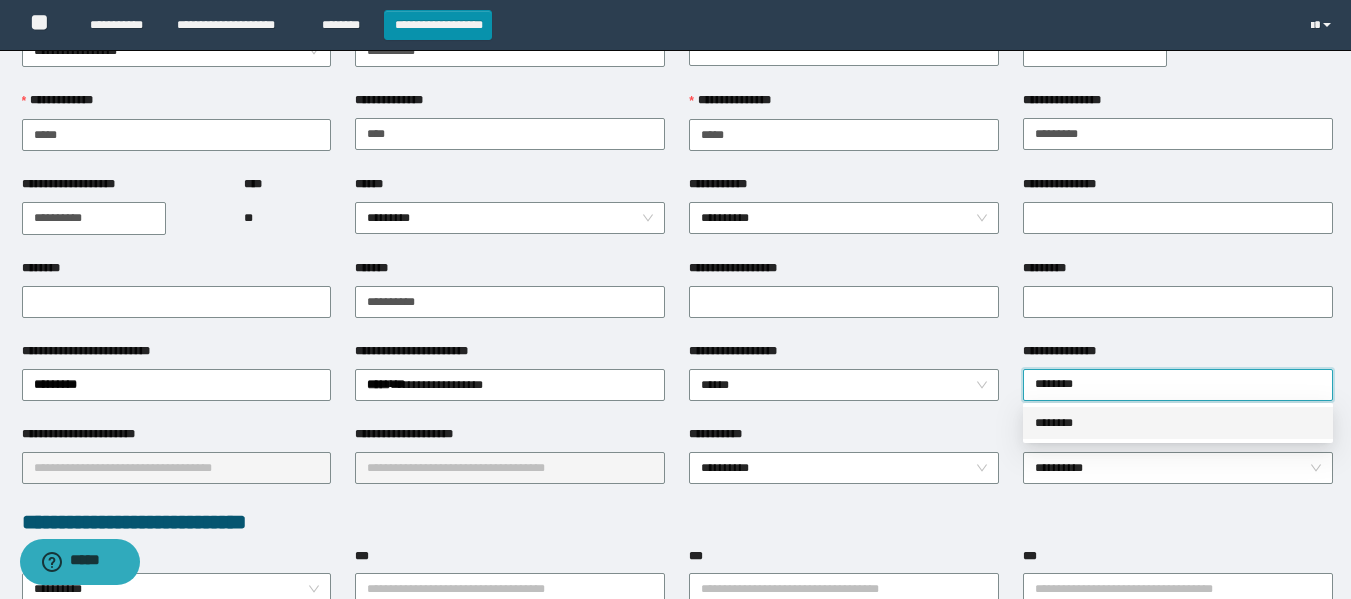 click on "********" at bounding box center (1178, 423) 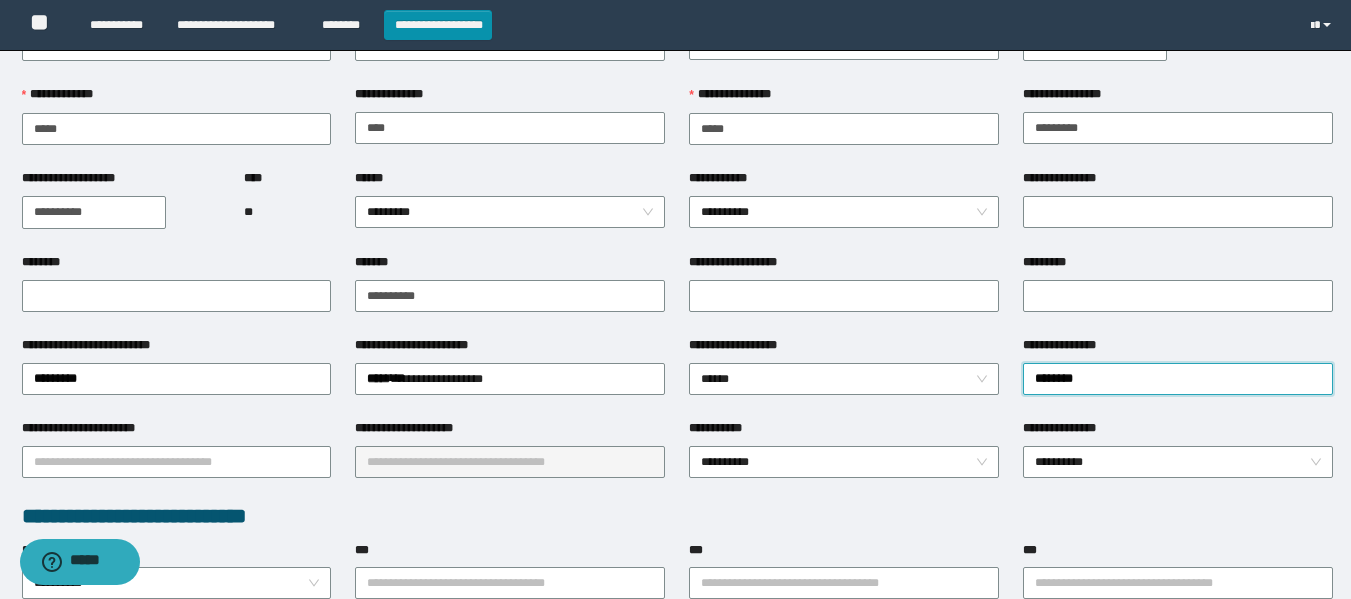 scroll, scrollTop: 200, scrollLeft: 0, axis: vertical 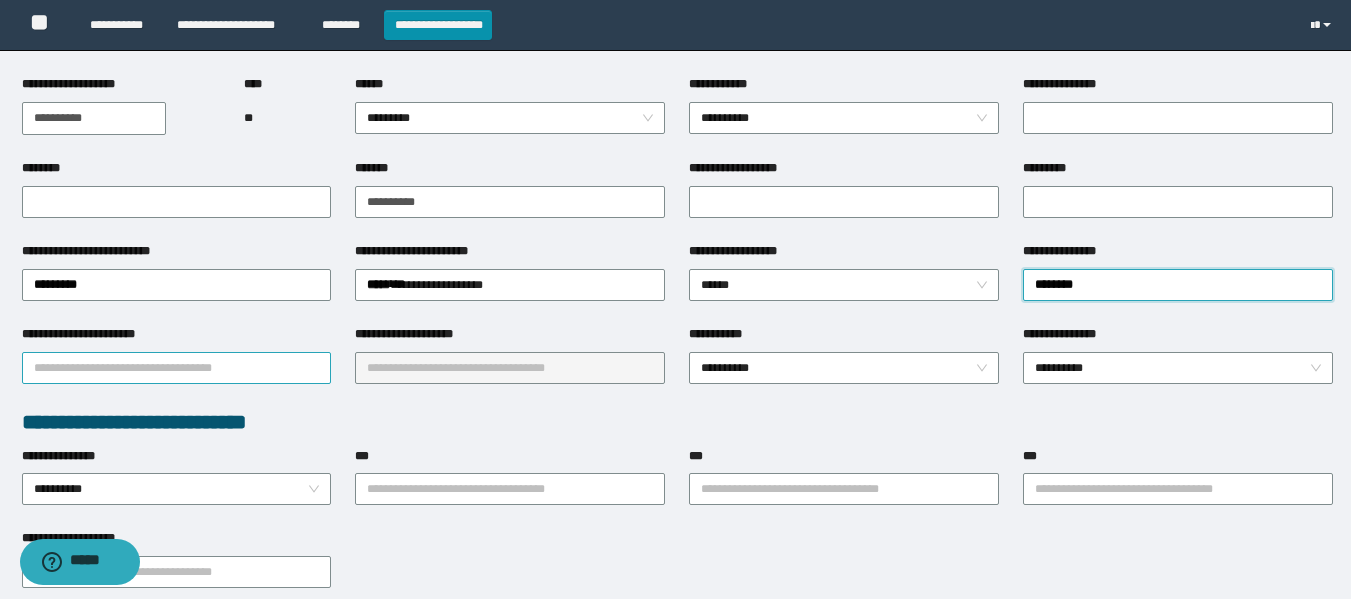 click on "**********" at bounding box center (177, 368) 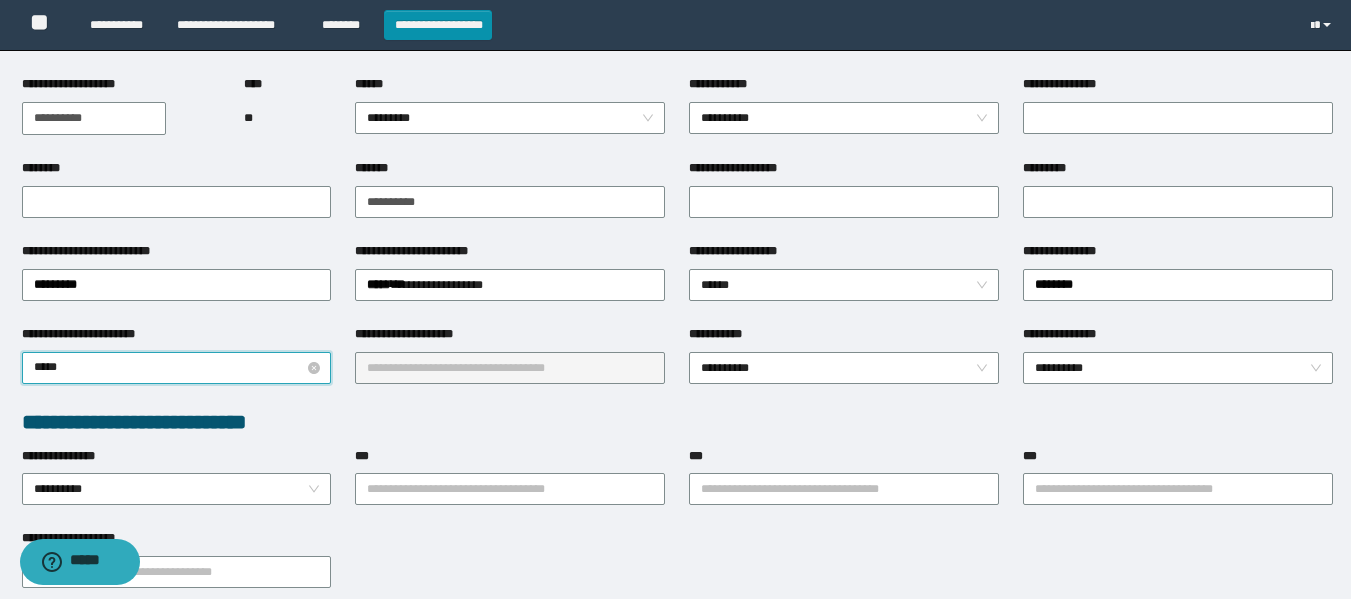 type on "******" 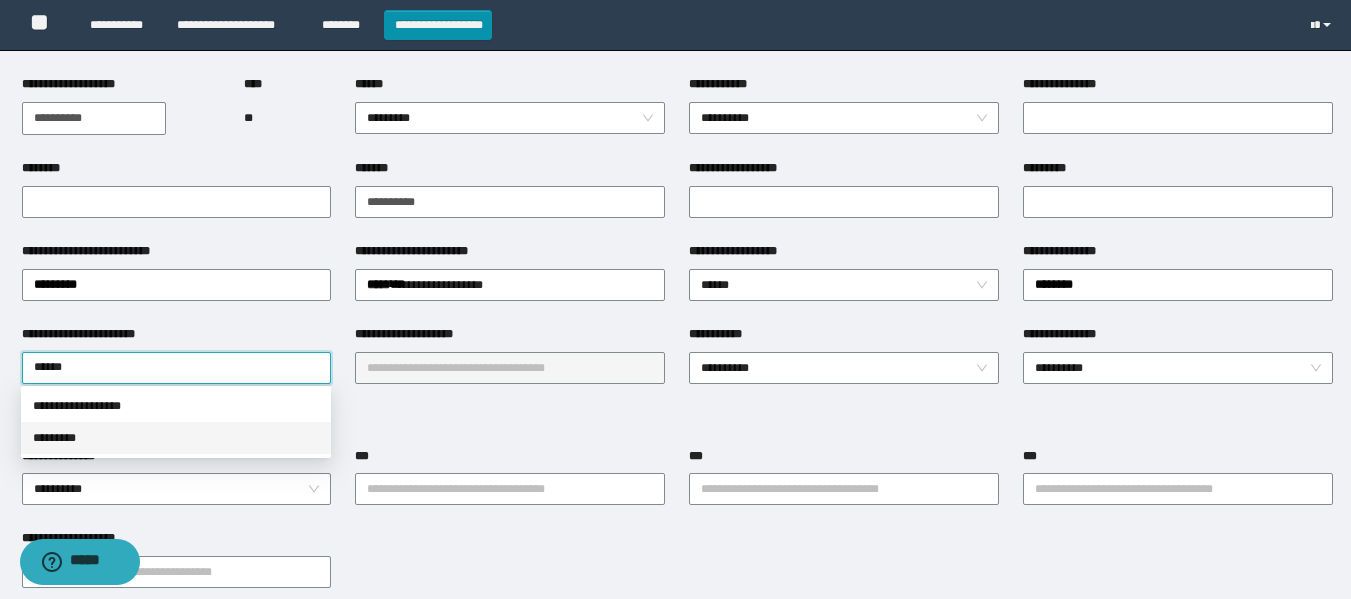 click on "*********" at bounding box center (176, 438) 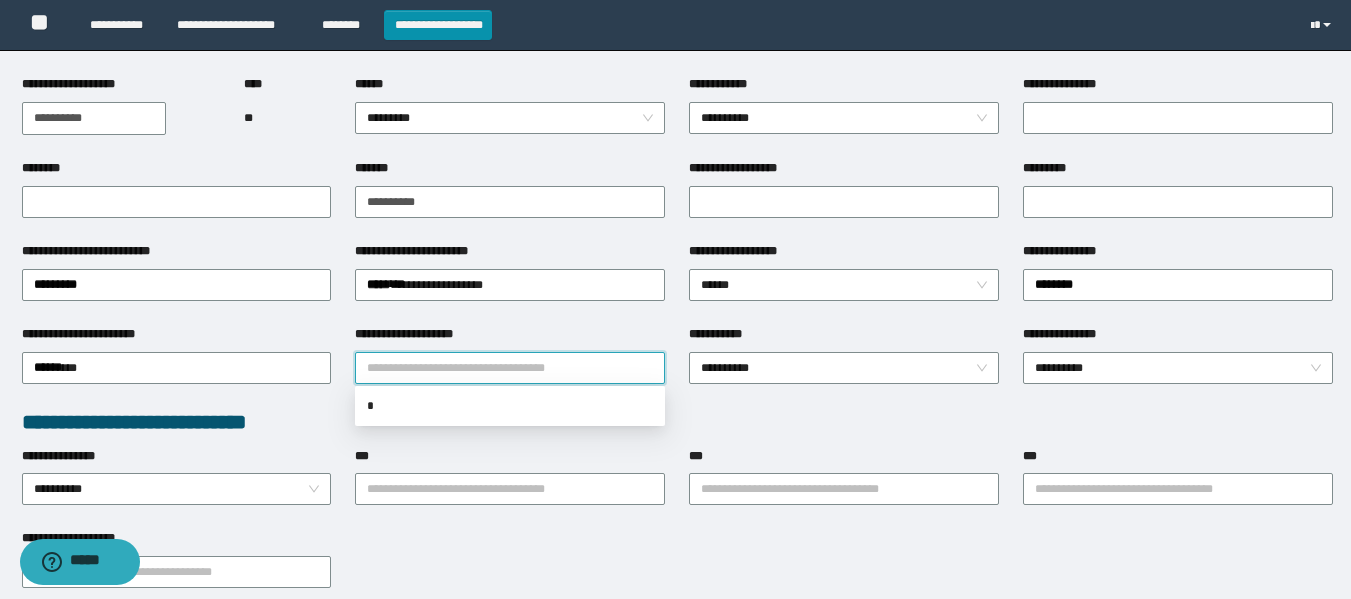 click on "**********" at bounding box center [510, 368] 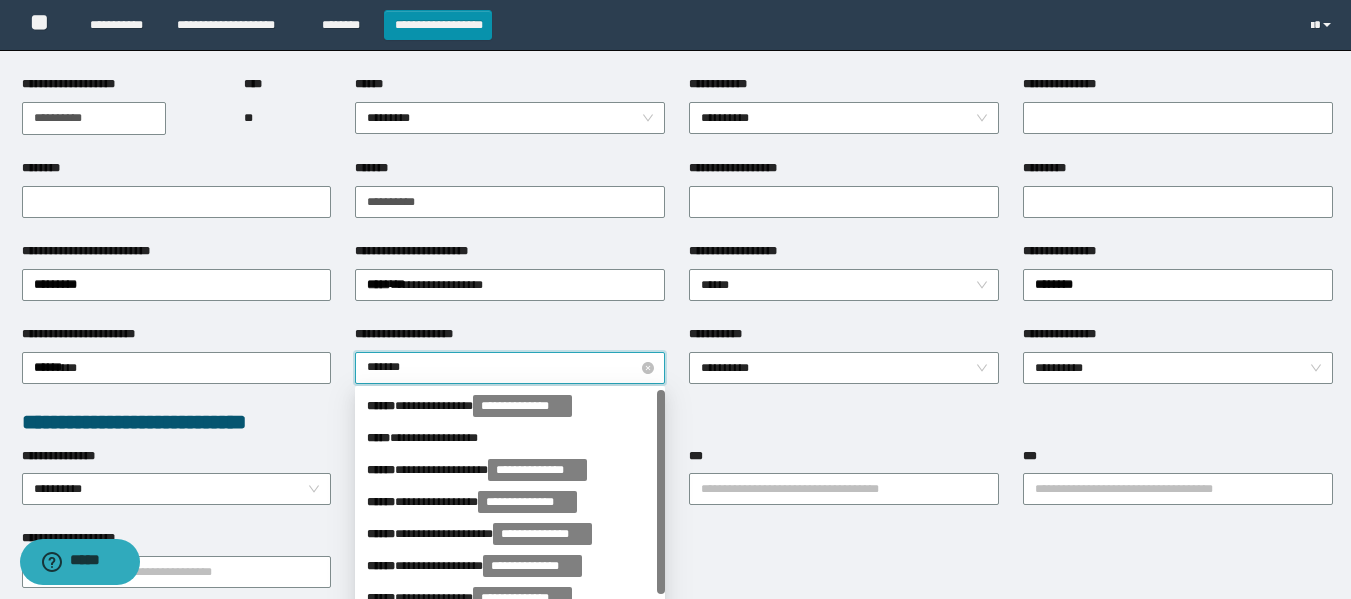 type on "********" 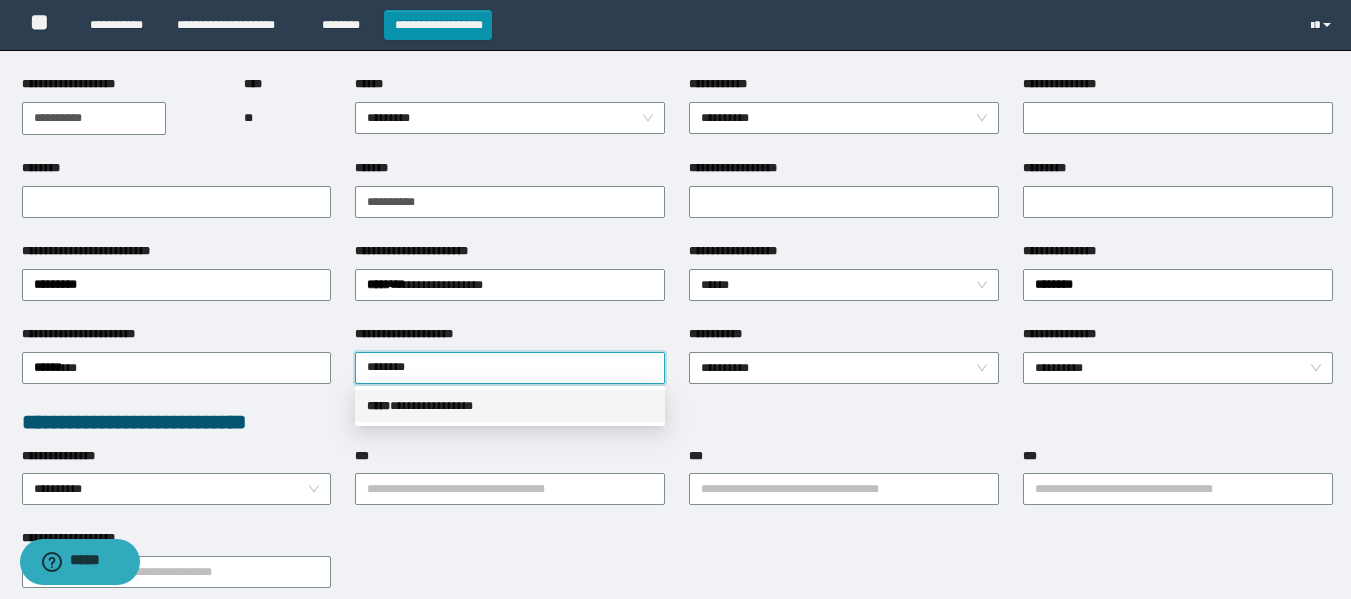click on "**********" at bounding box center (510, 406) 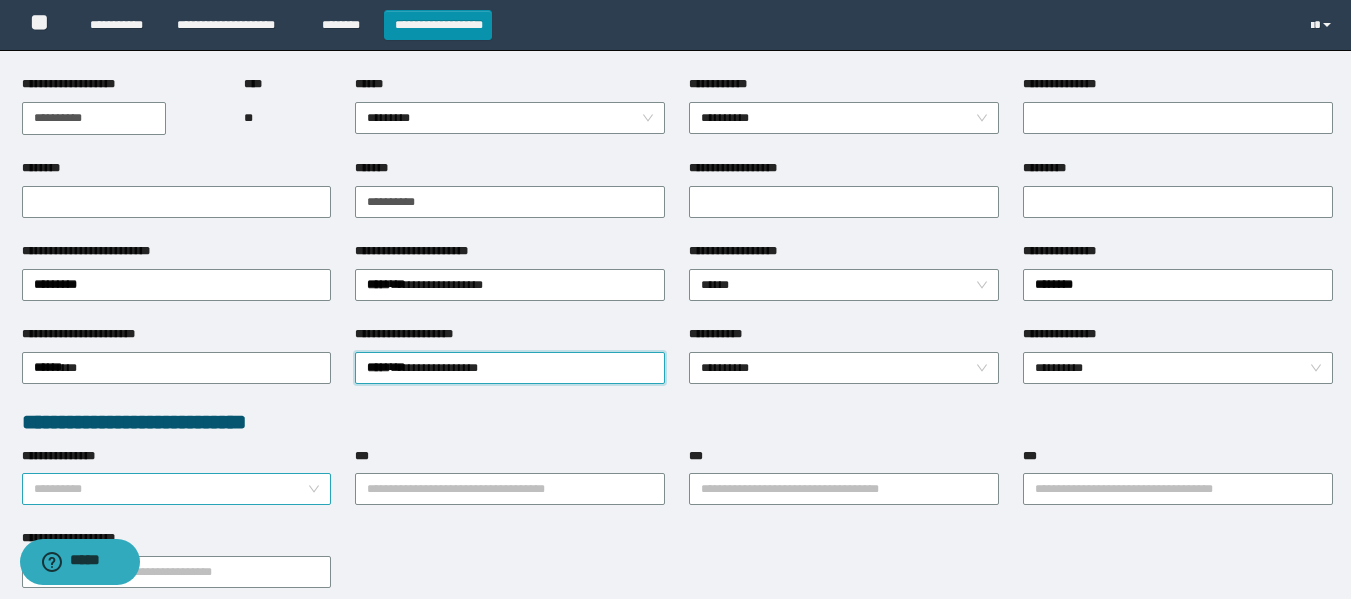click on "**********" at bounding box center [177, 489] 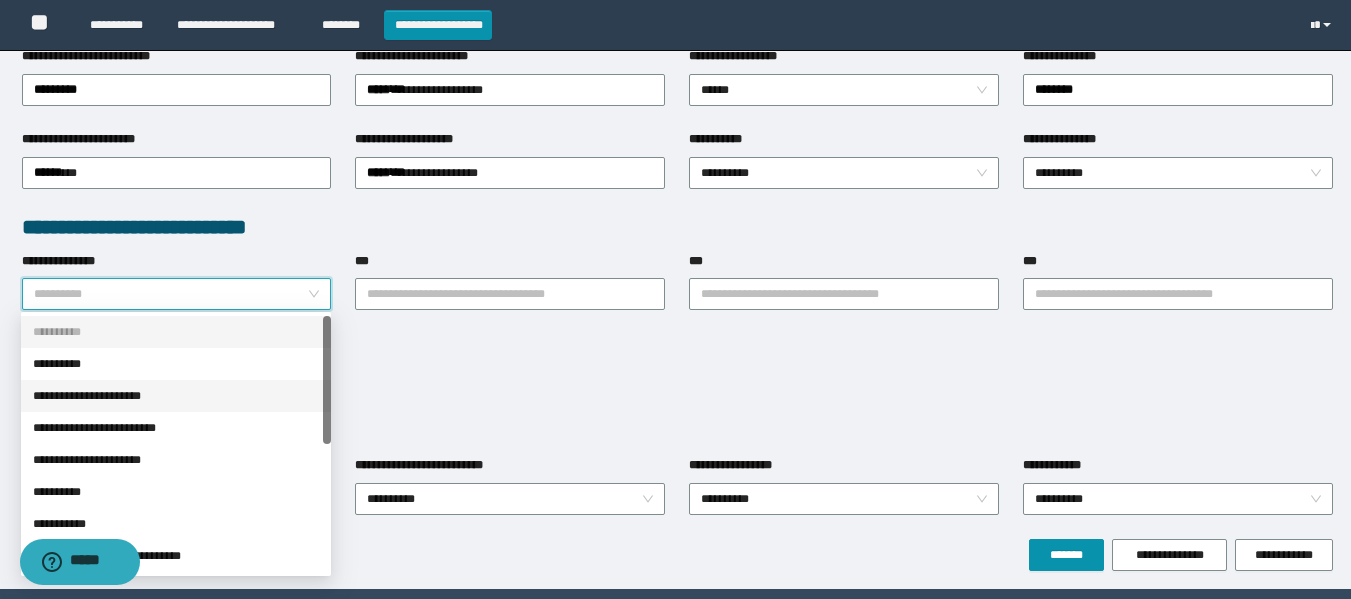 scroll, scrollTop: 400, scrollLeft: 0, axis: vertical 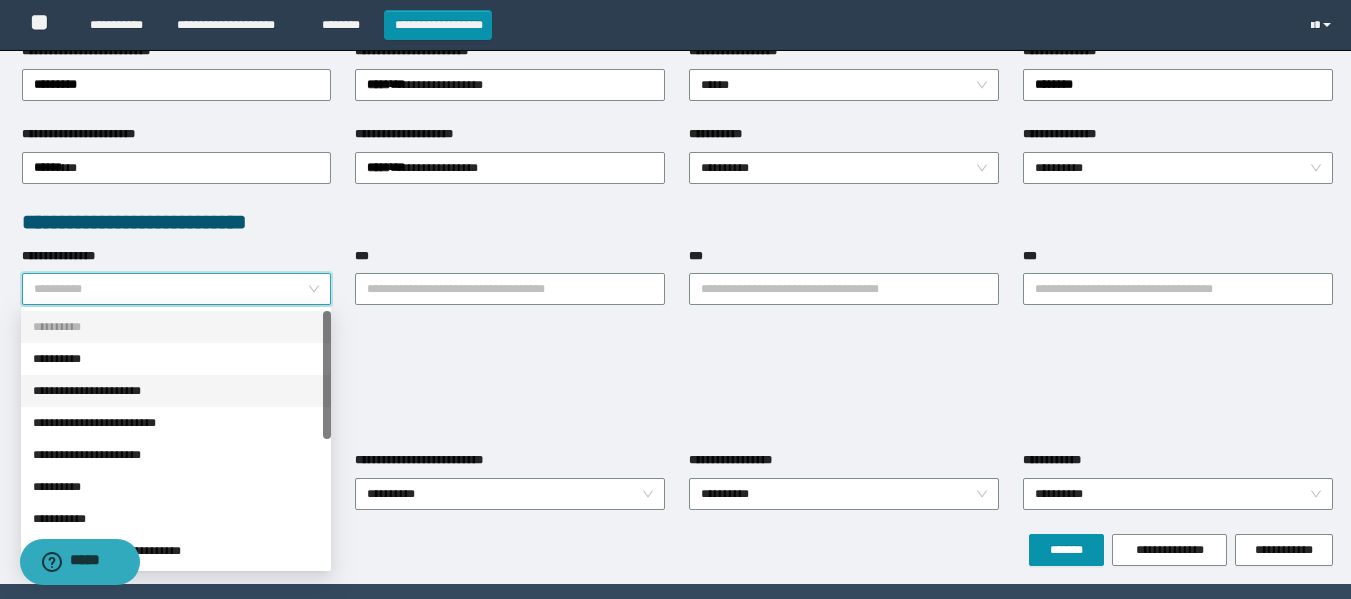 click on "**********" at bounding box center (176, 391) 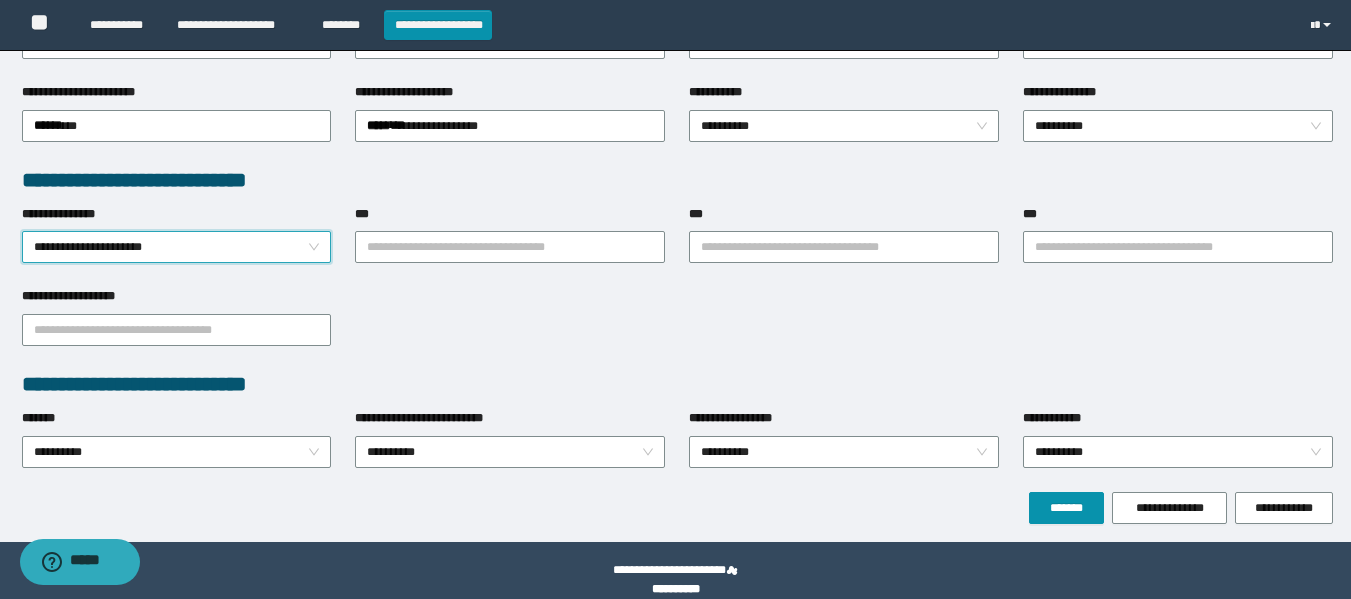 scroll, scrollTop: 462, scrollLeft: 0, axis: vertical 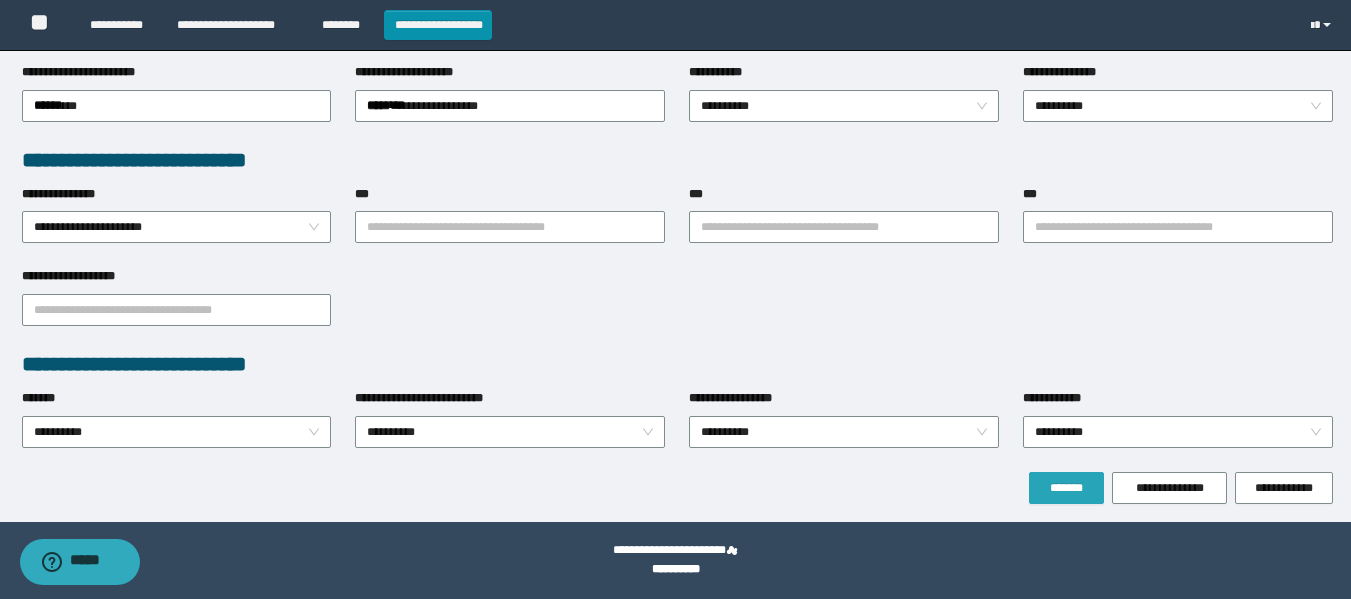 click on "*******" at bounding box center [1066, 488] 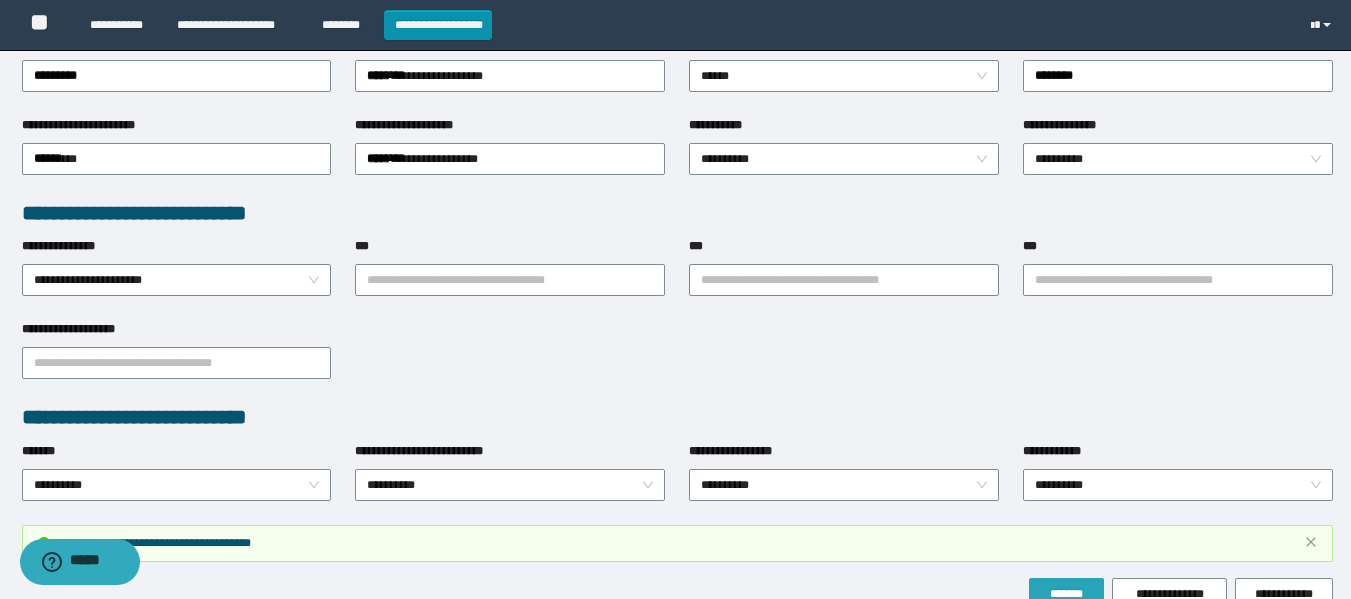 scroll, scrollTop: 514, scrollLeft: 0, axis: vertical 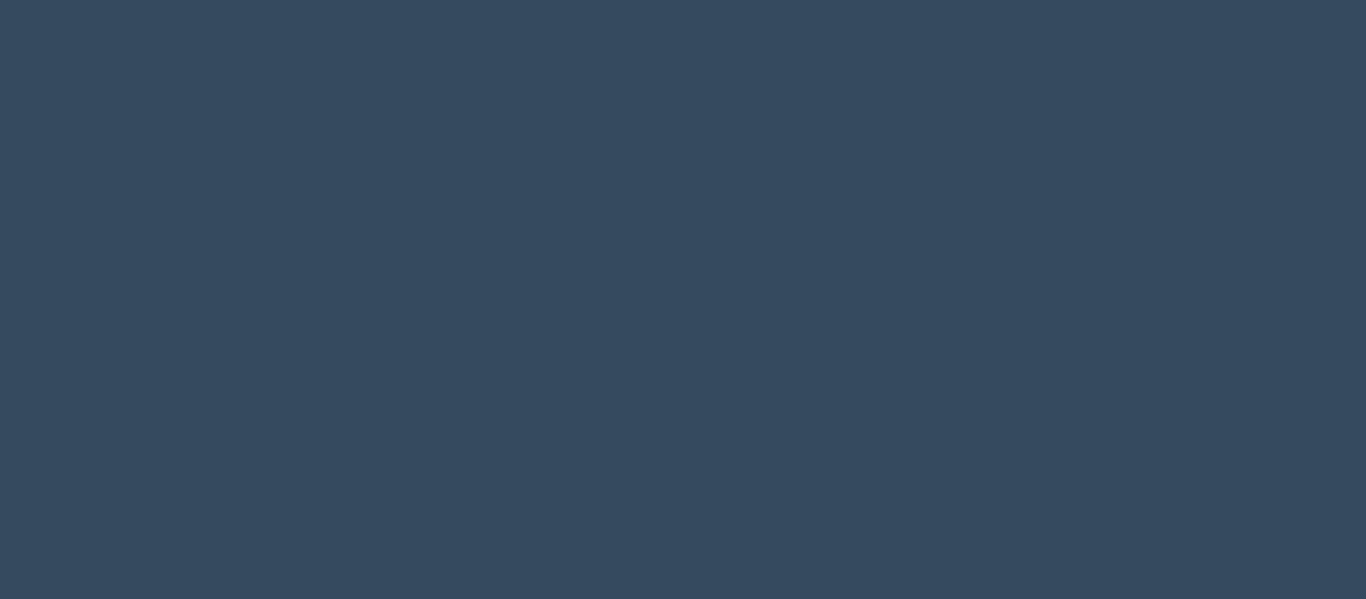 select 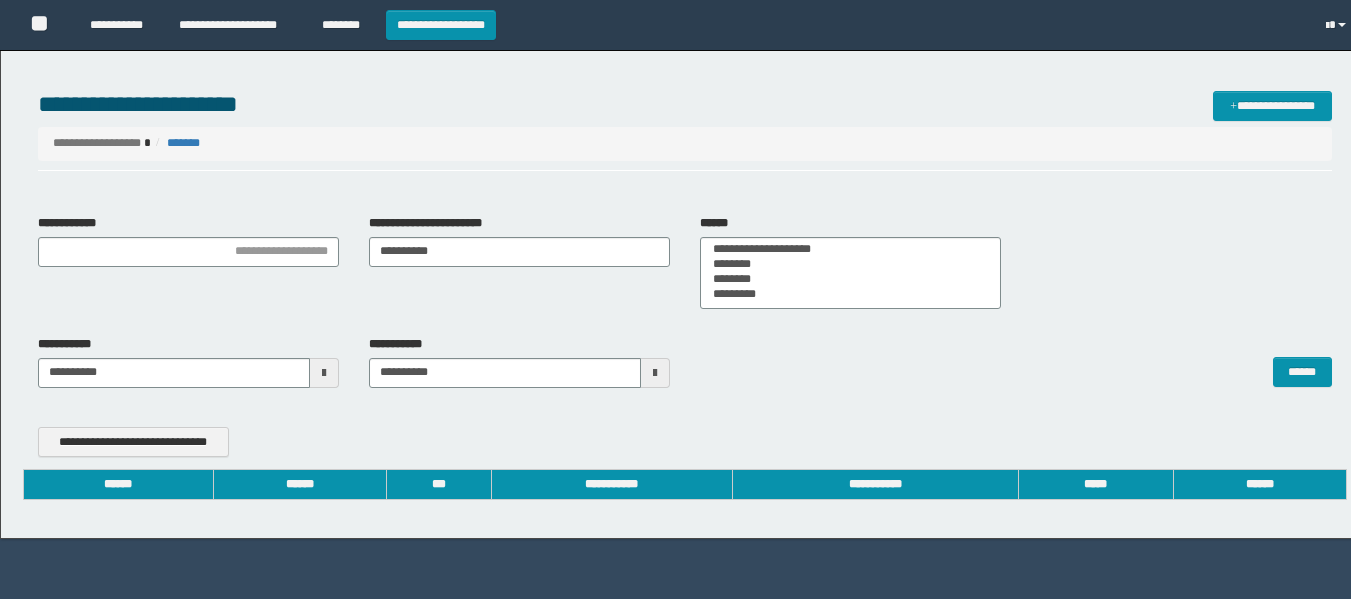 type on "**********" 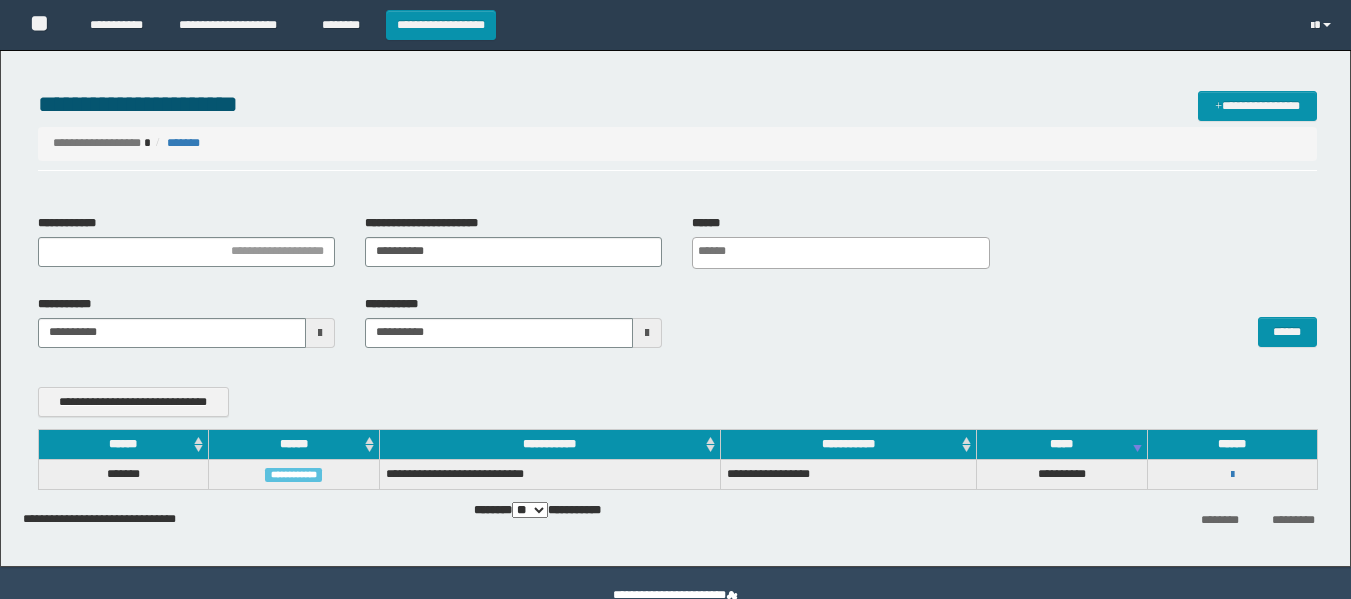 scroll, scrollTop: 0, scrollLeft: 0, axis: both 